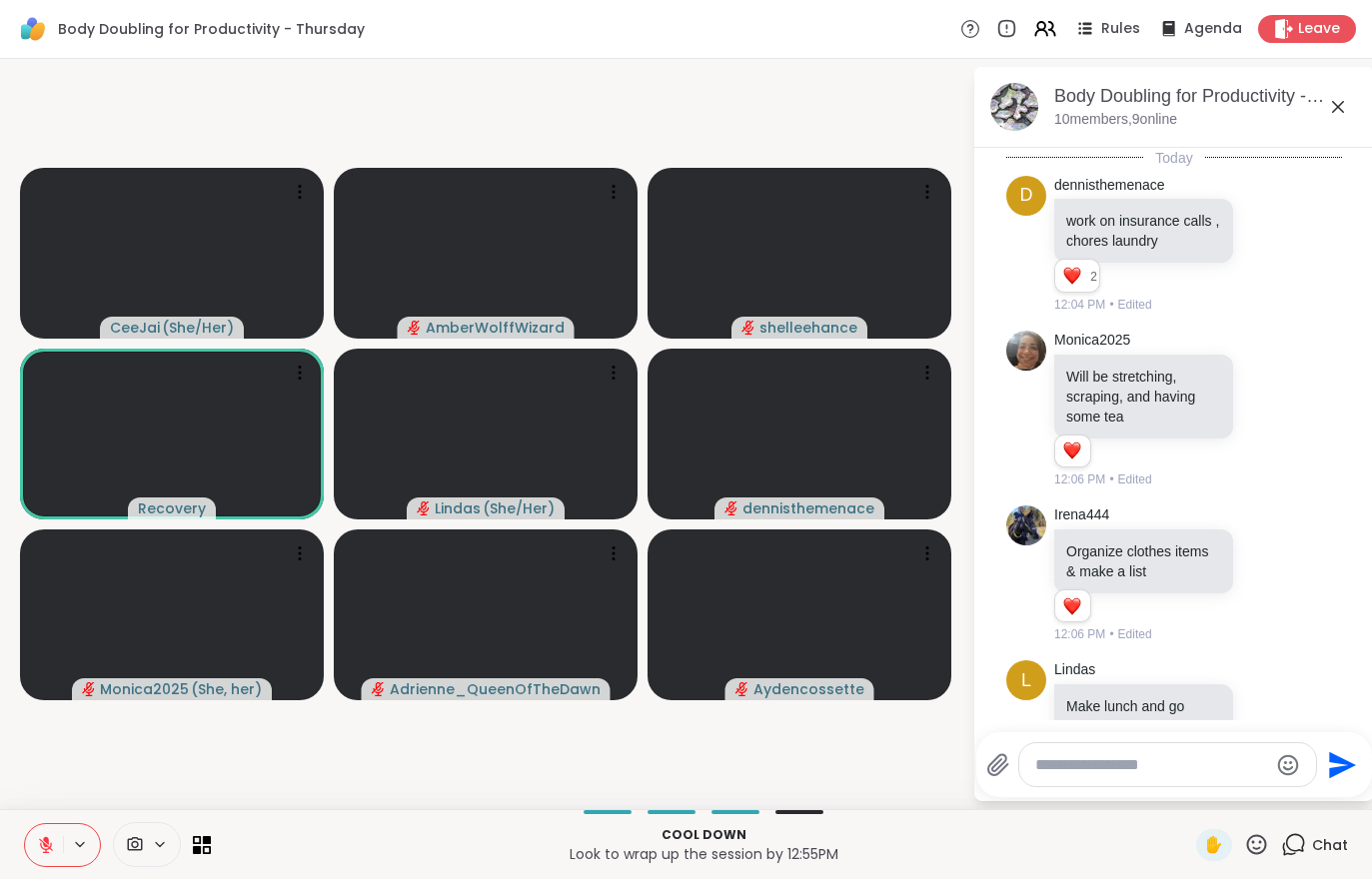 scroll, scrollTop: 0, scrollLeft: 0, axis: both 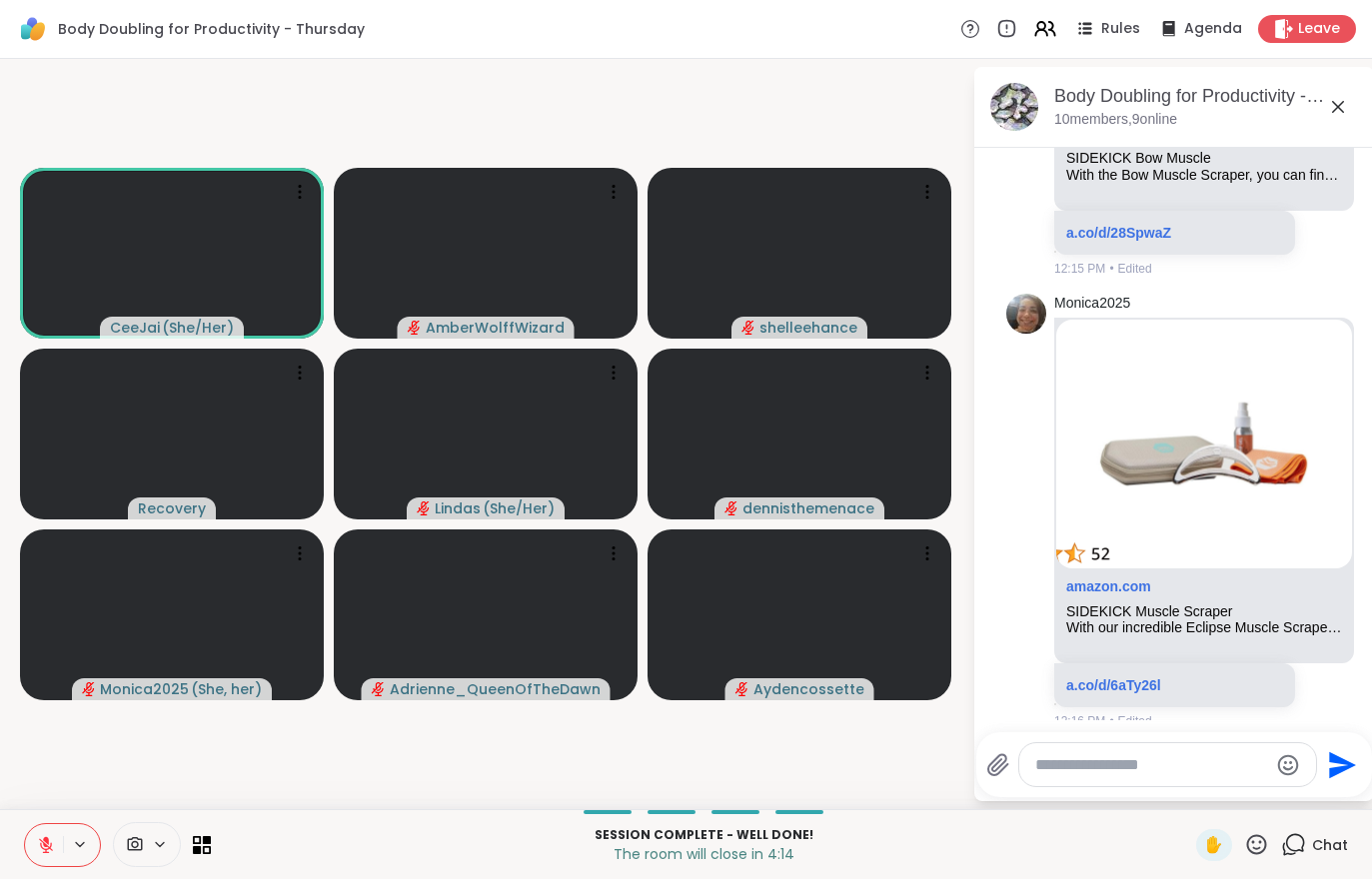 click at bounding box center (44, 845) 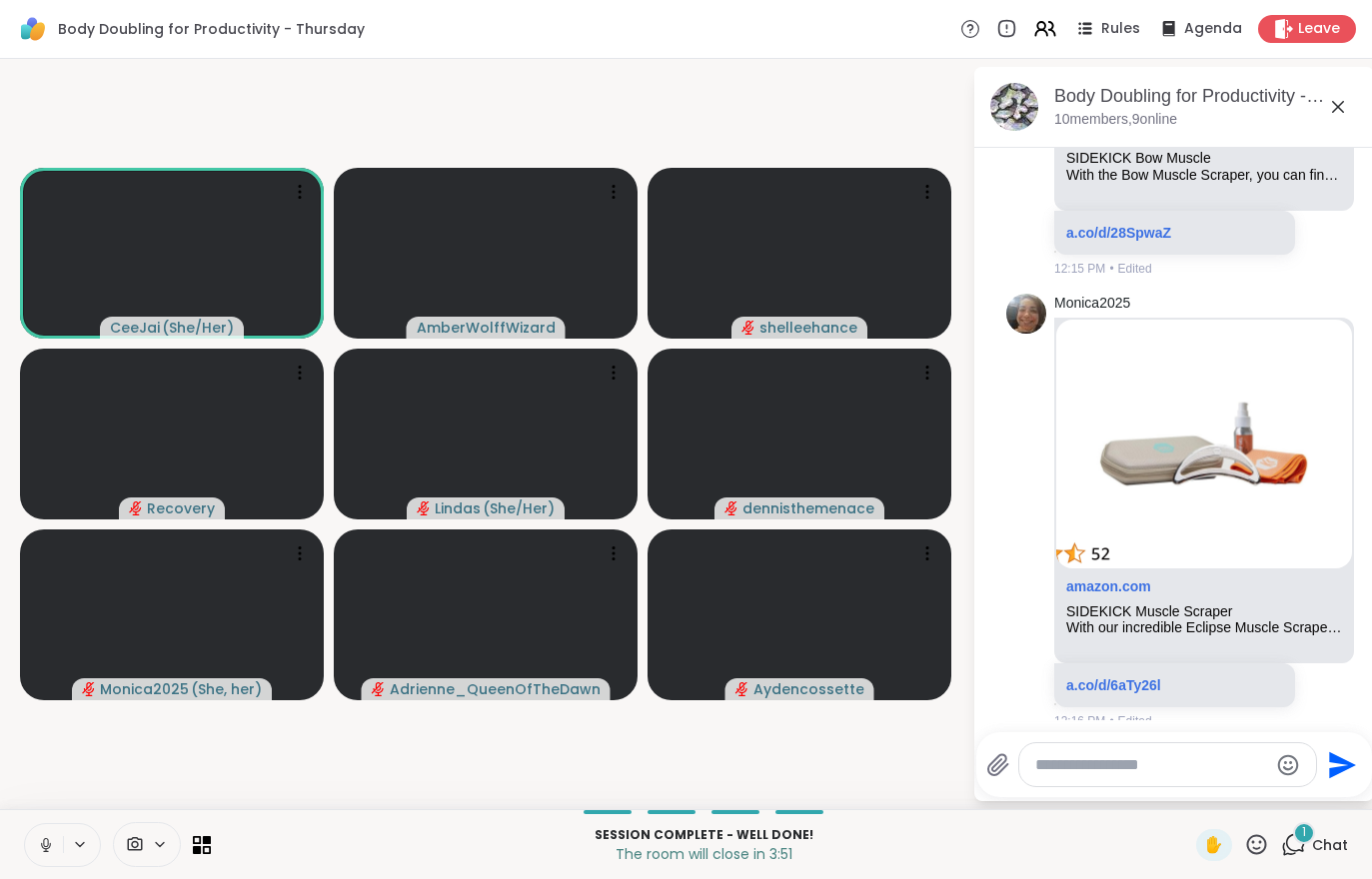 scroll, scrollTop: 2287, scrollLeft: 0, axis: vertical 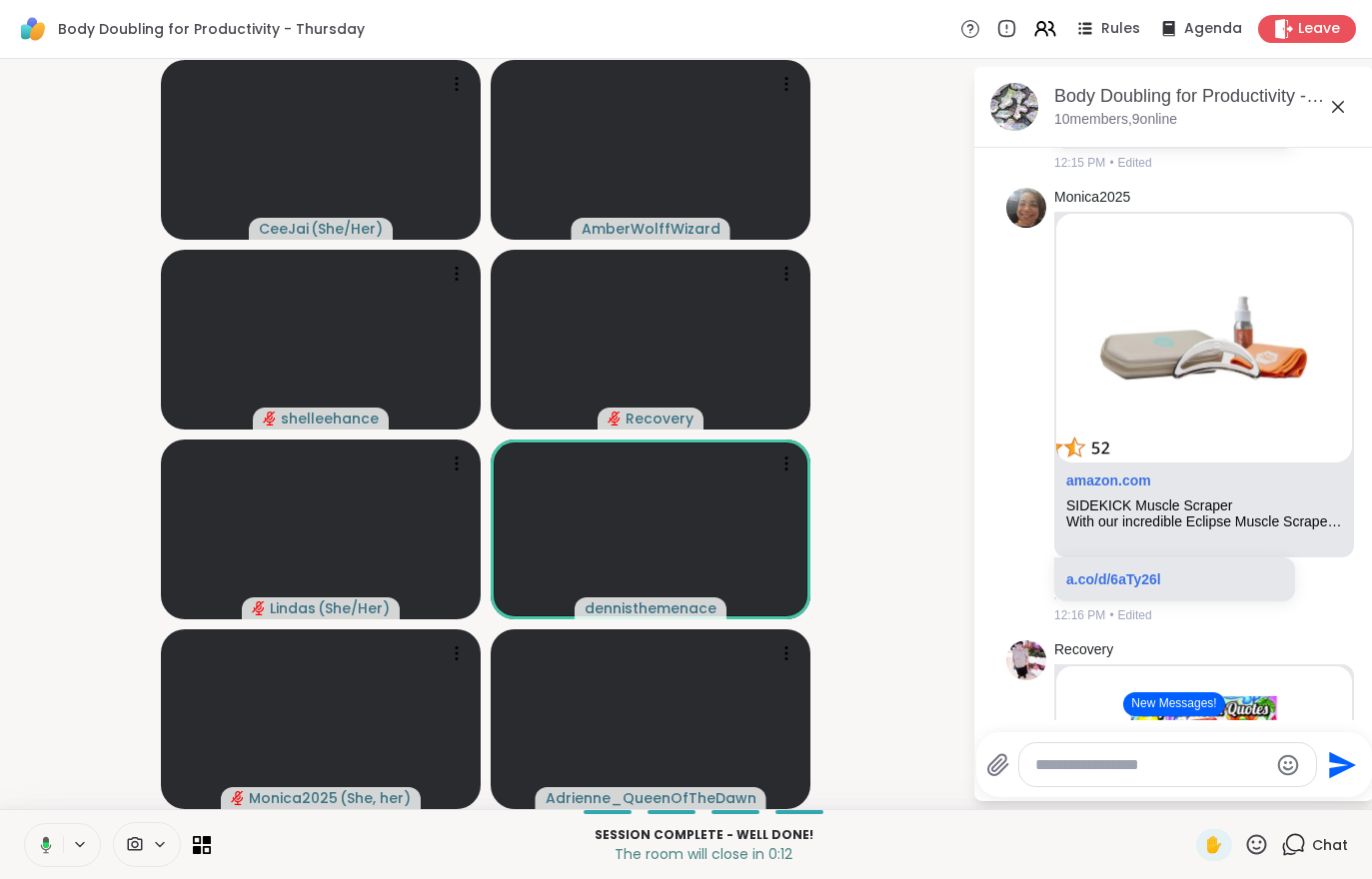 click on "Leave" at bounding box center (1319, 29) 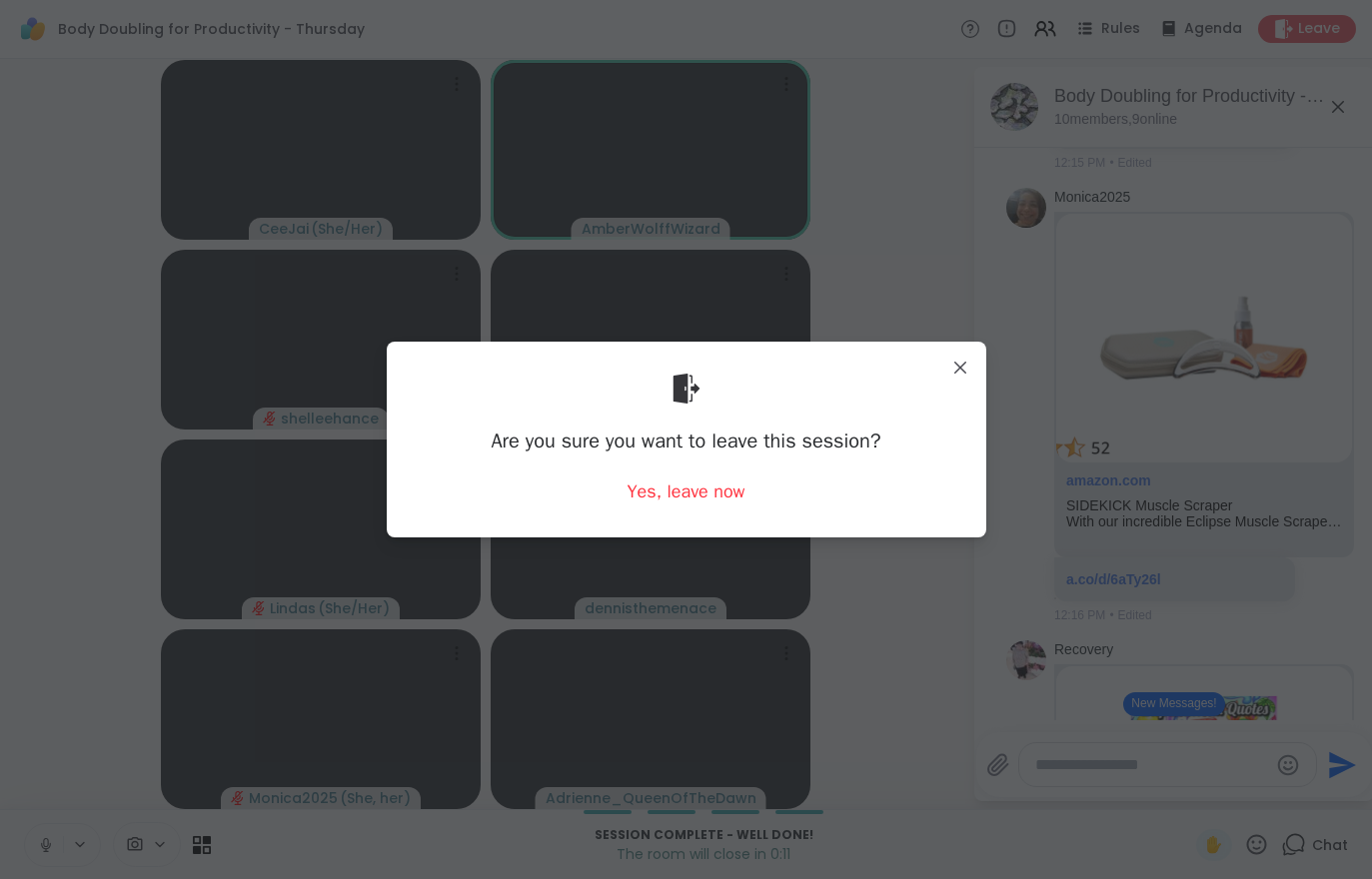 click on "Yes, leave now" at bounding box center (686, 491) 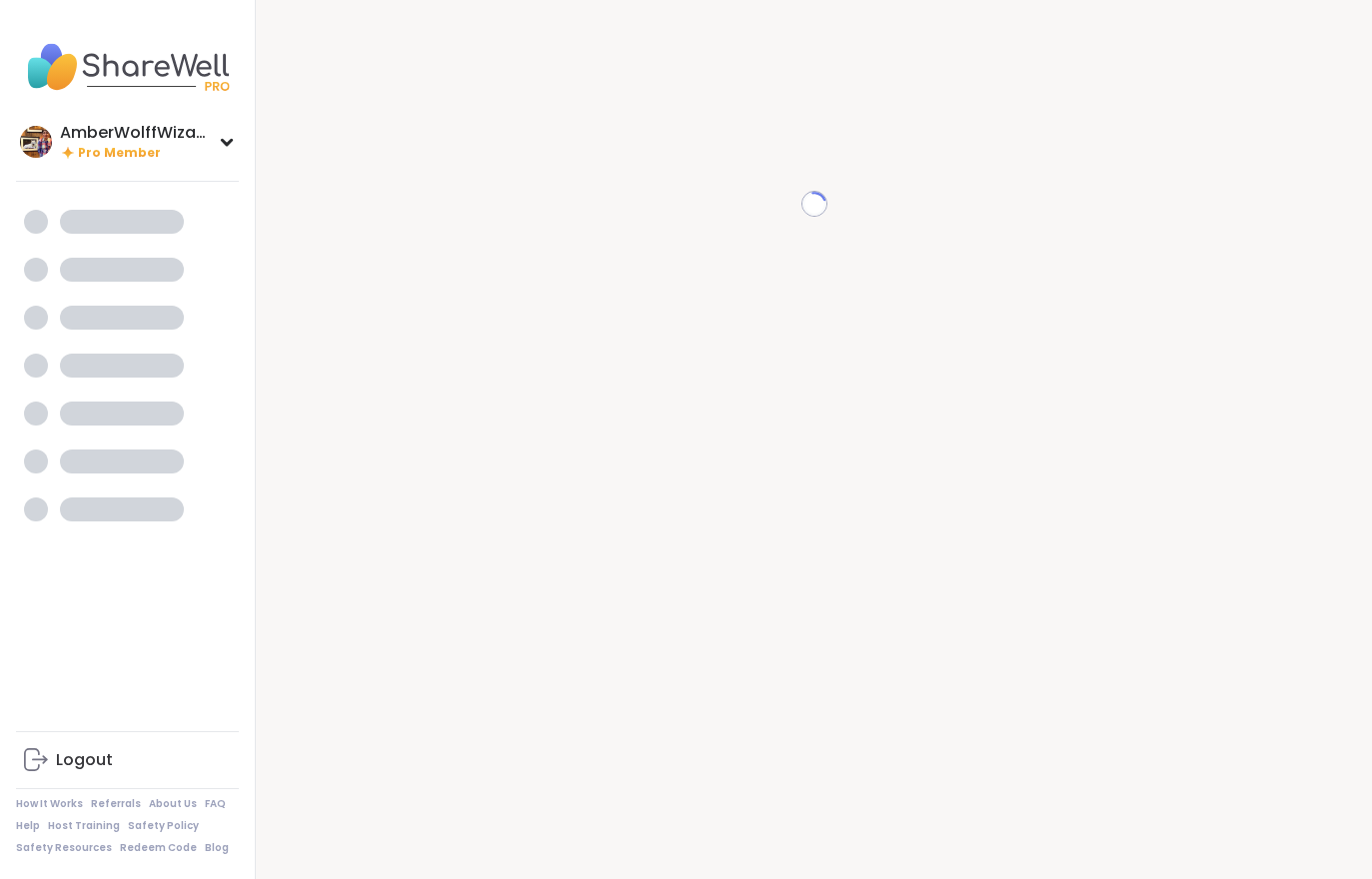 scroll, scrollTop: 0, scrollLeft: 0, axis: both 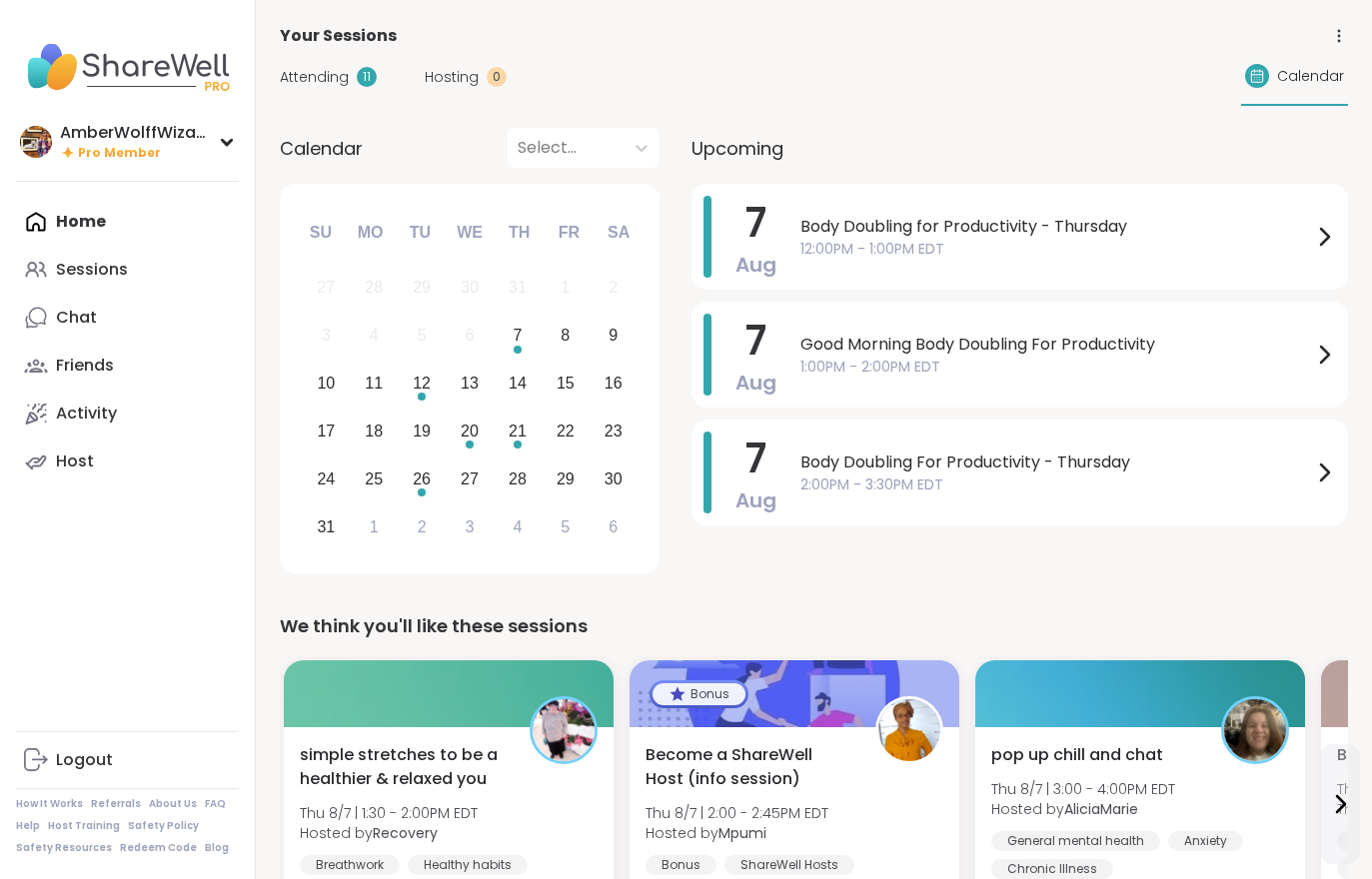 click on "Attending" at bounding box center [314, 77] 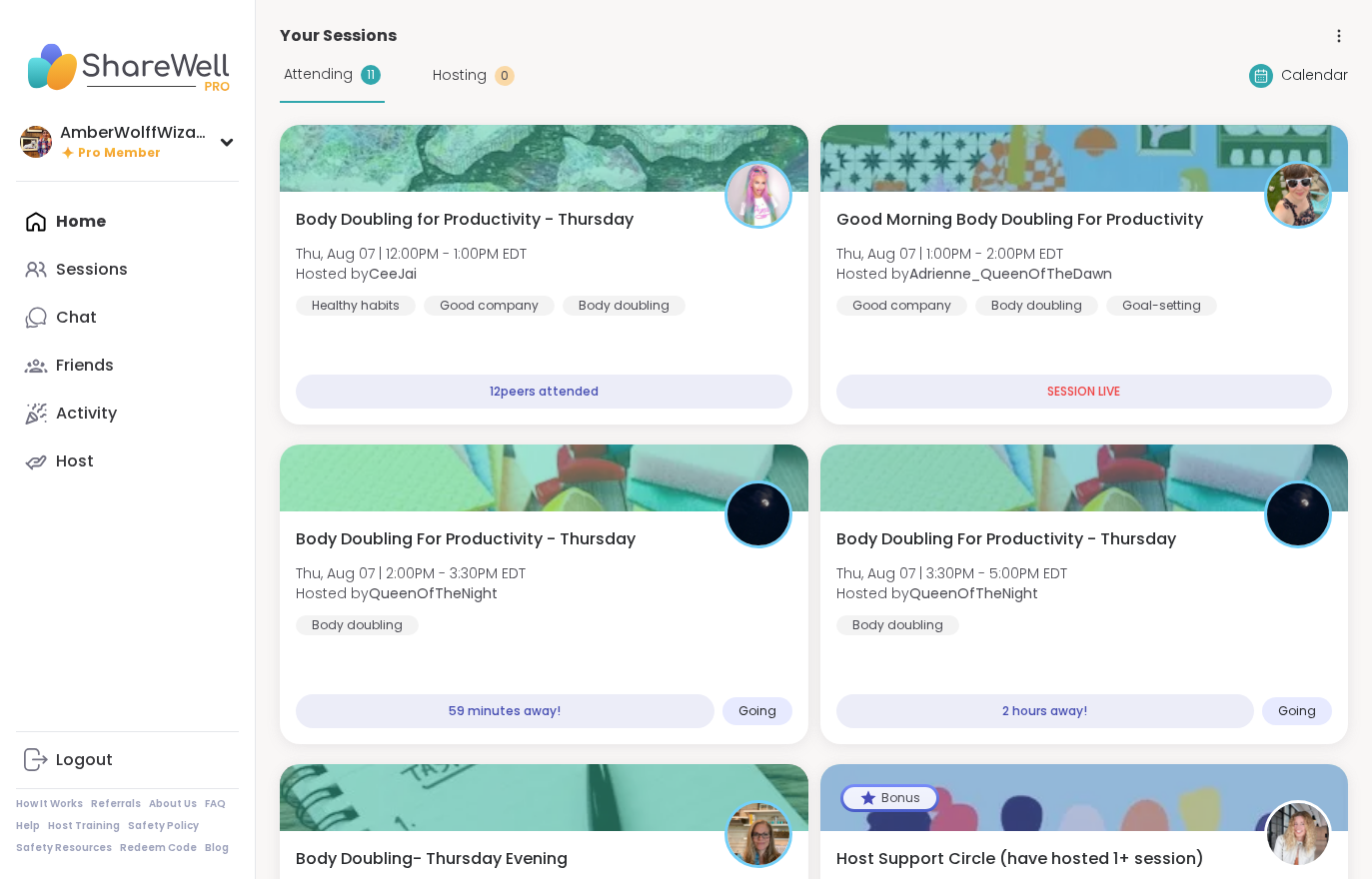 click on "[MONTH] [NUMBER], [TIME] - [TIME] [TIMEZONE] Hosted by  [PERSON] Good company Body doubling Goal-setting" at bounding box center (1084, 262) 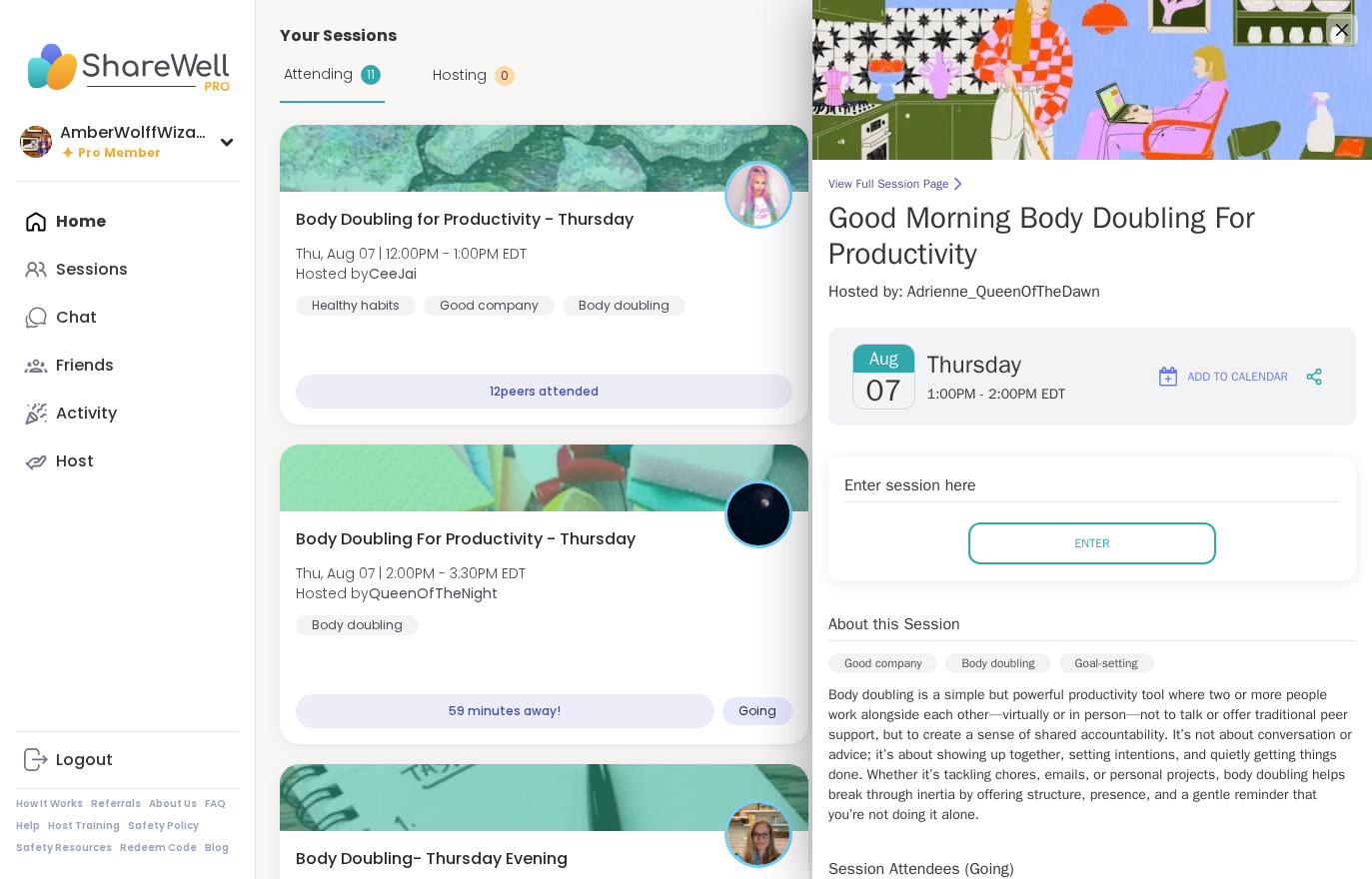 click on "Enter" at bounding box center [1092, 543] 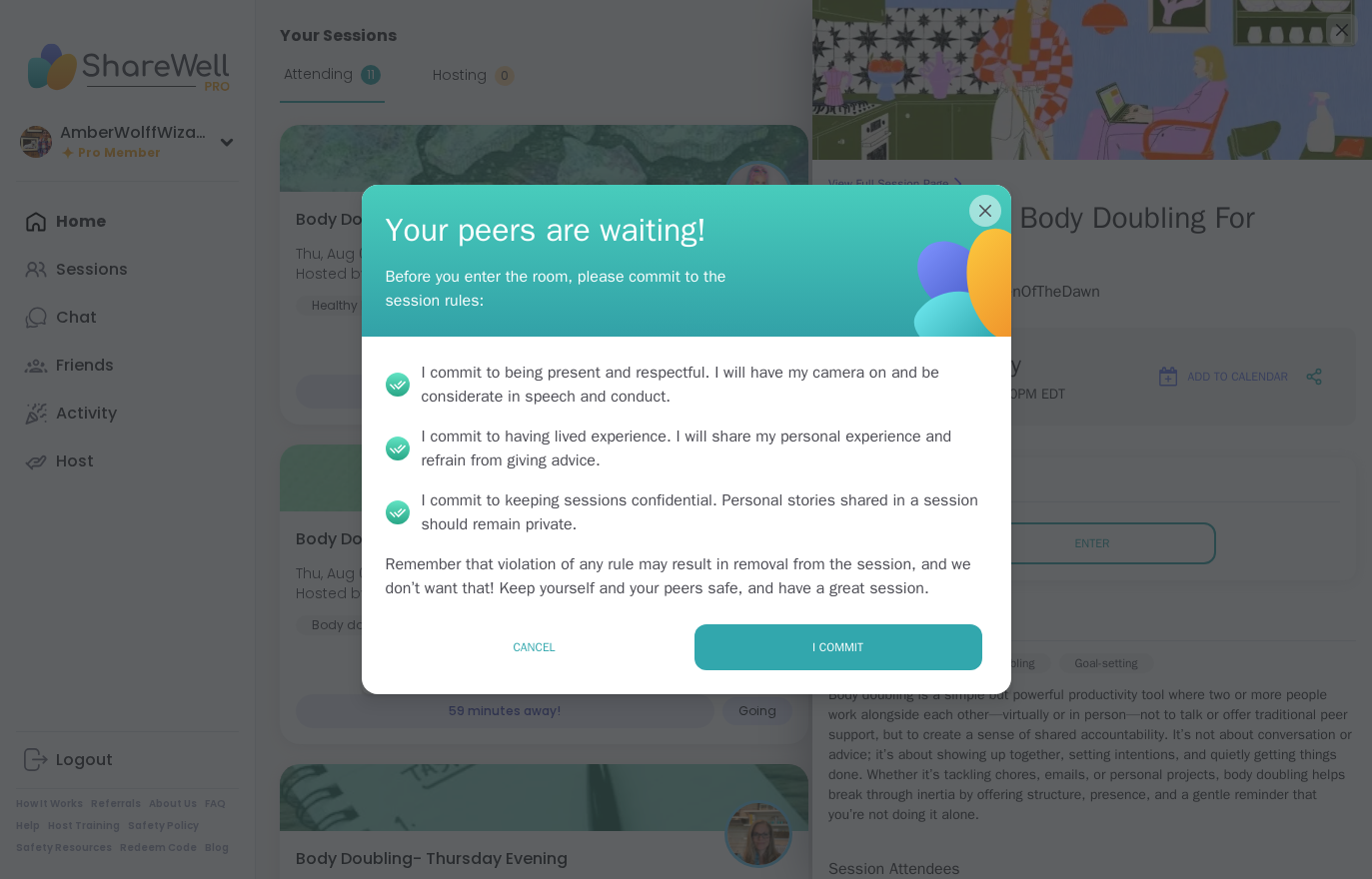 click on "I commit" at bounding box center [838, 647] 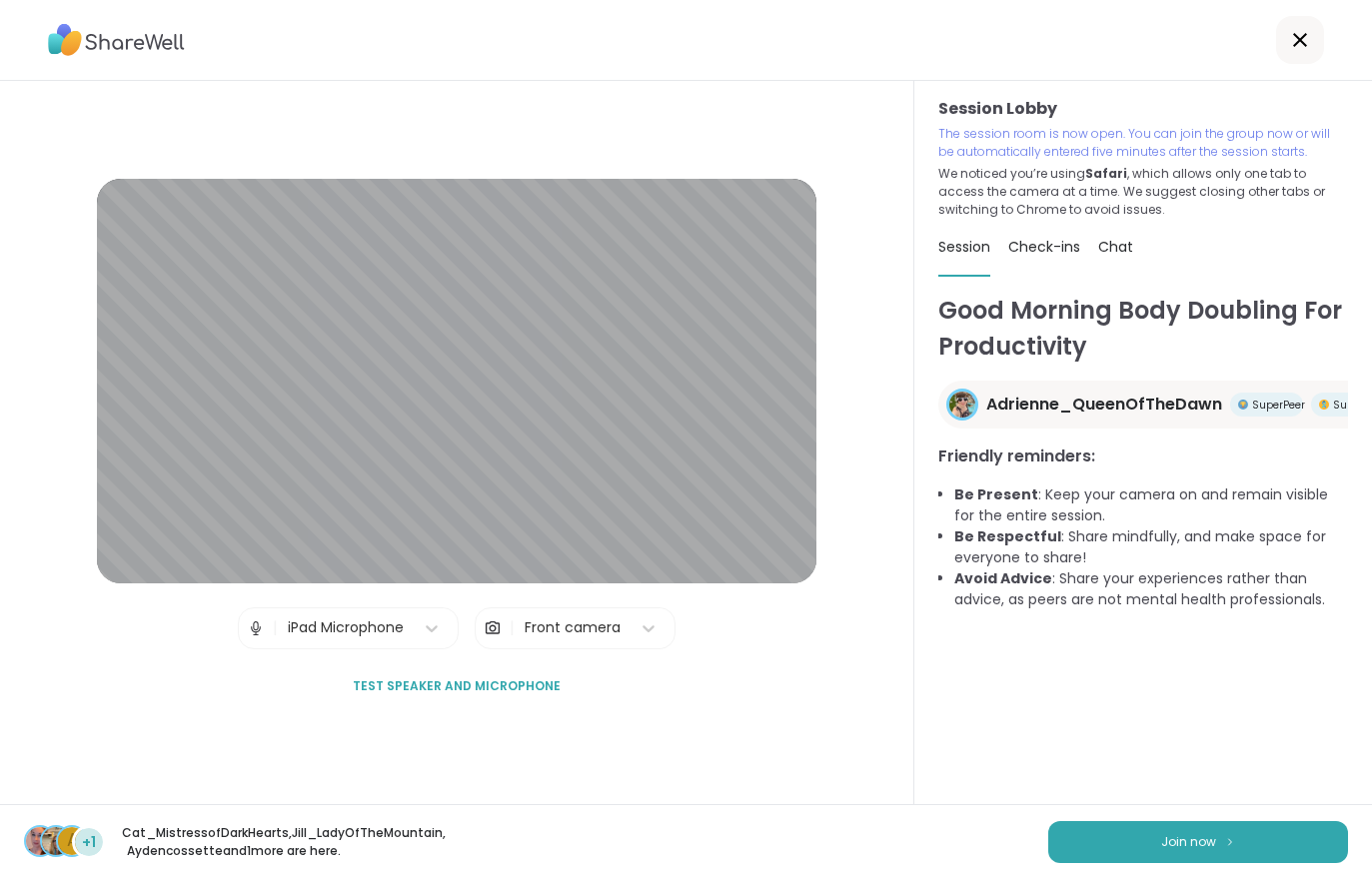click on "Join now" at bounding box center (1198, 842) 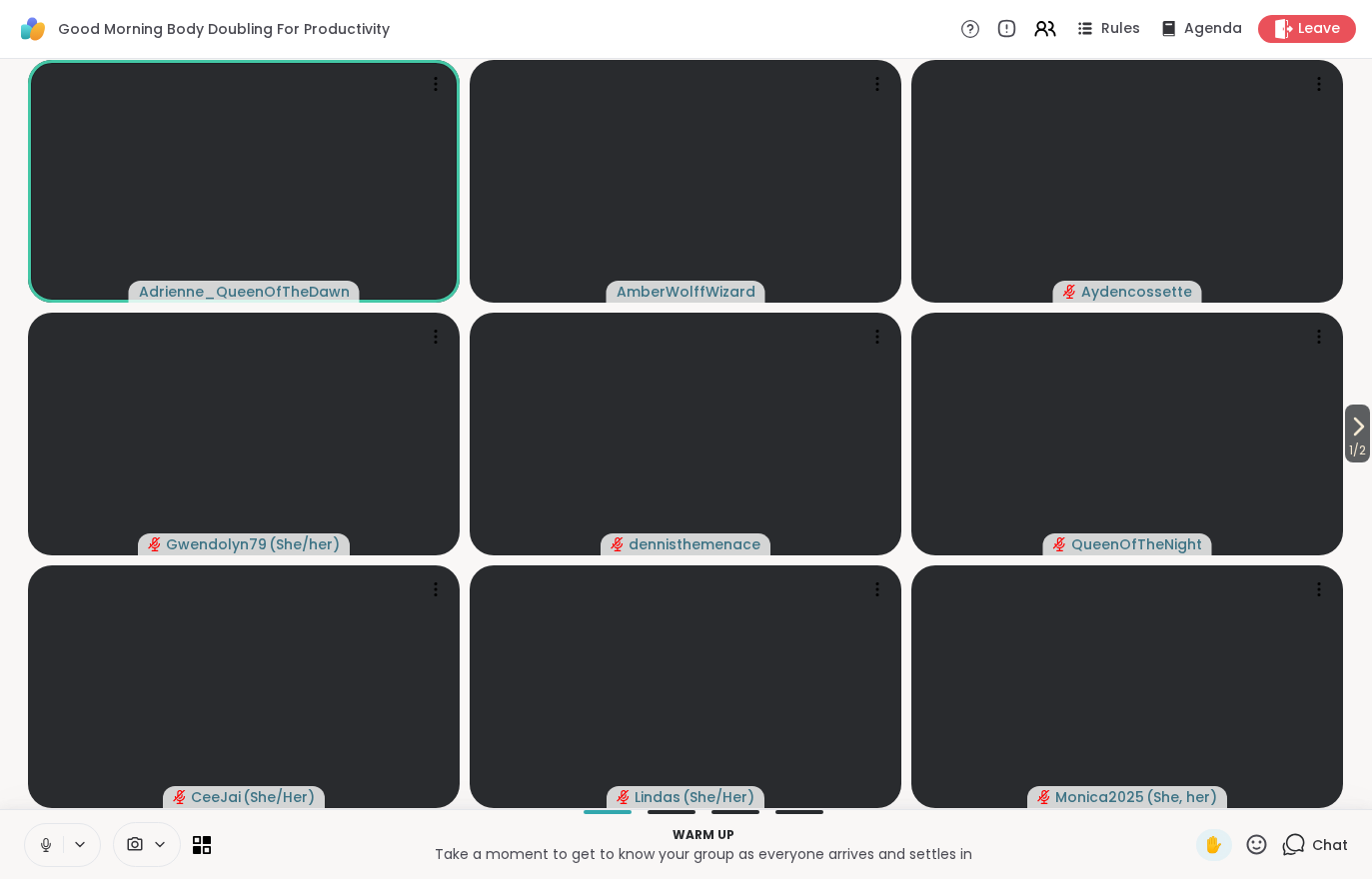 click 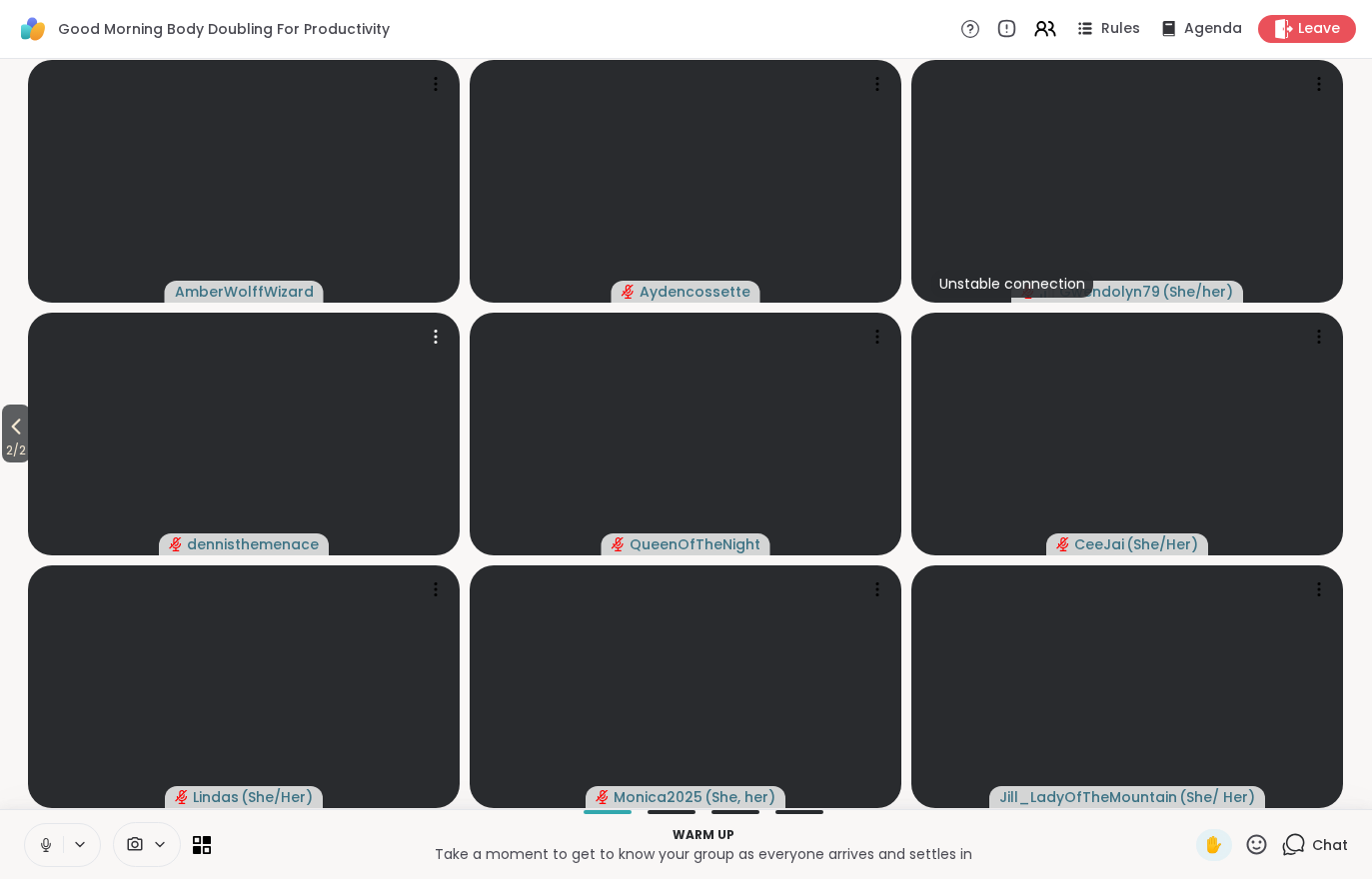 click at bounding box center (244, 434) 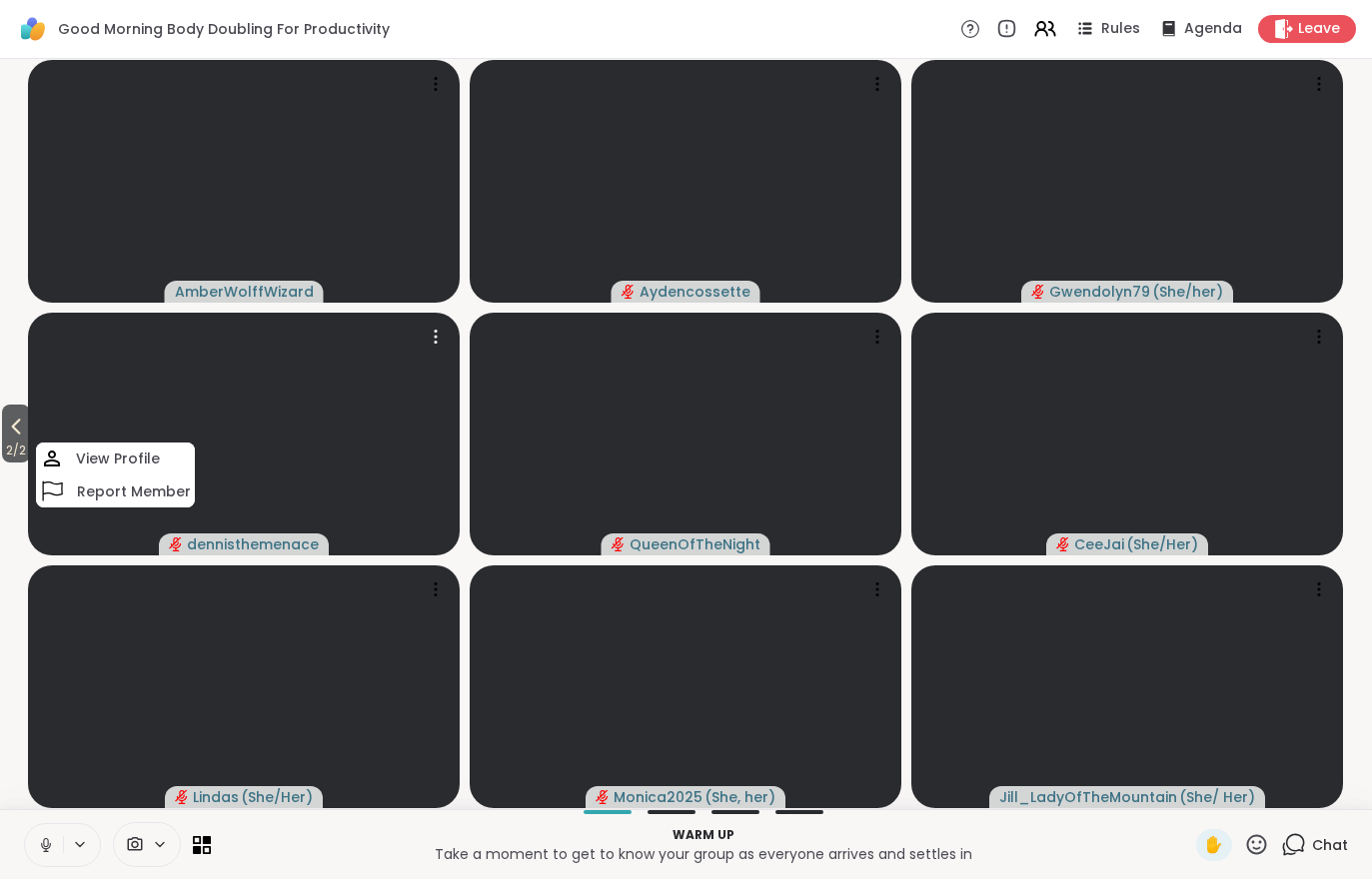 click 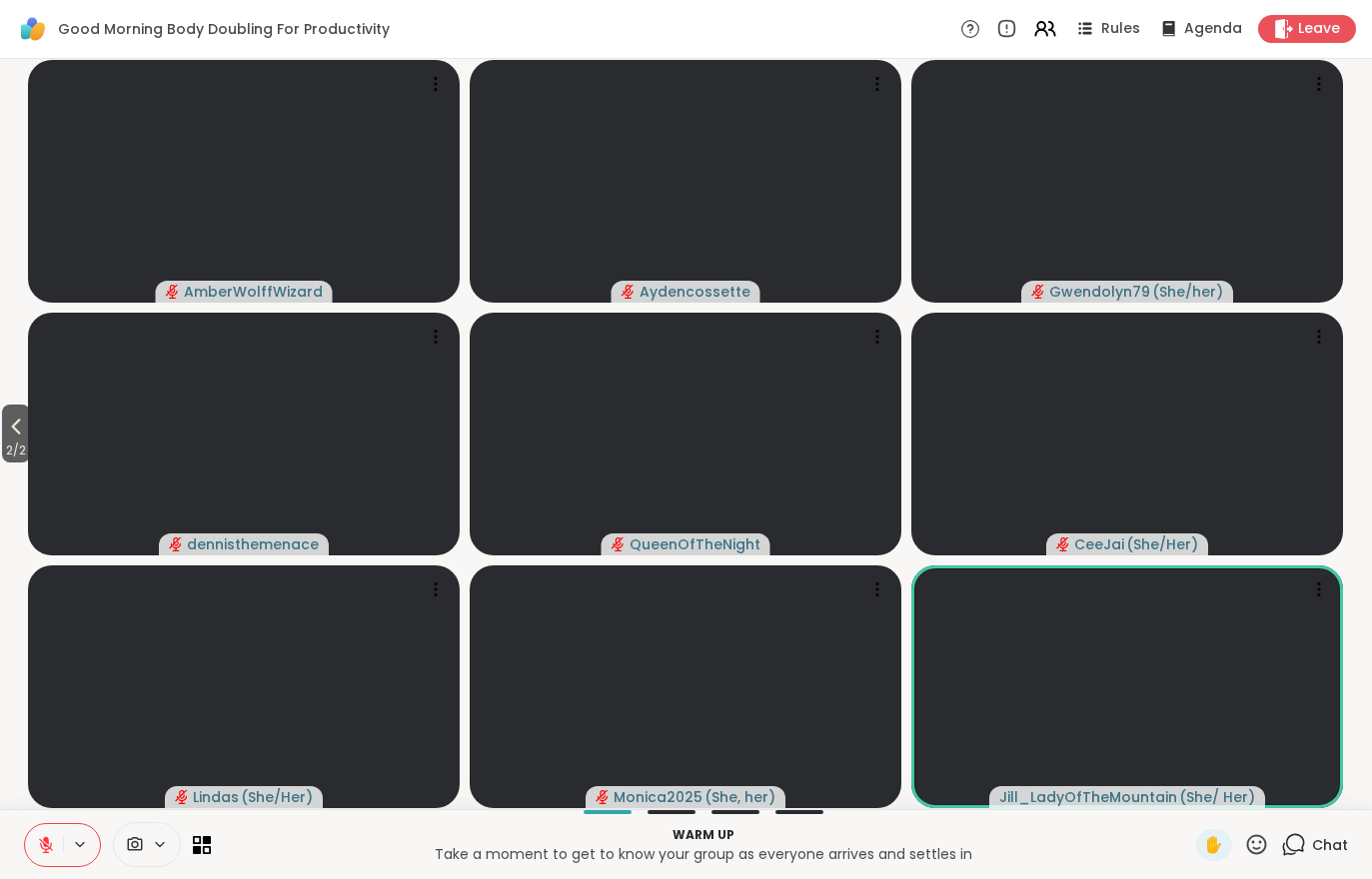click at bounding box center (44, 845) 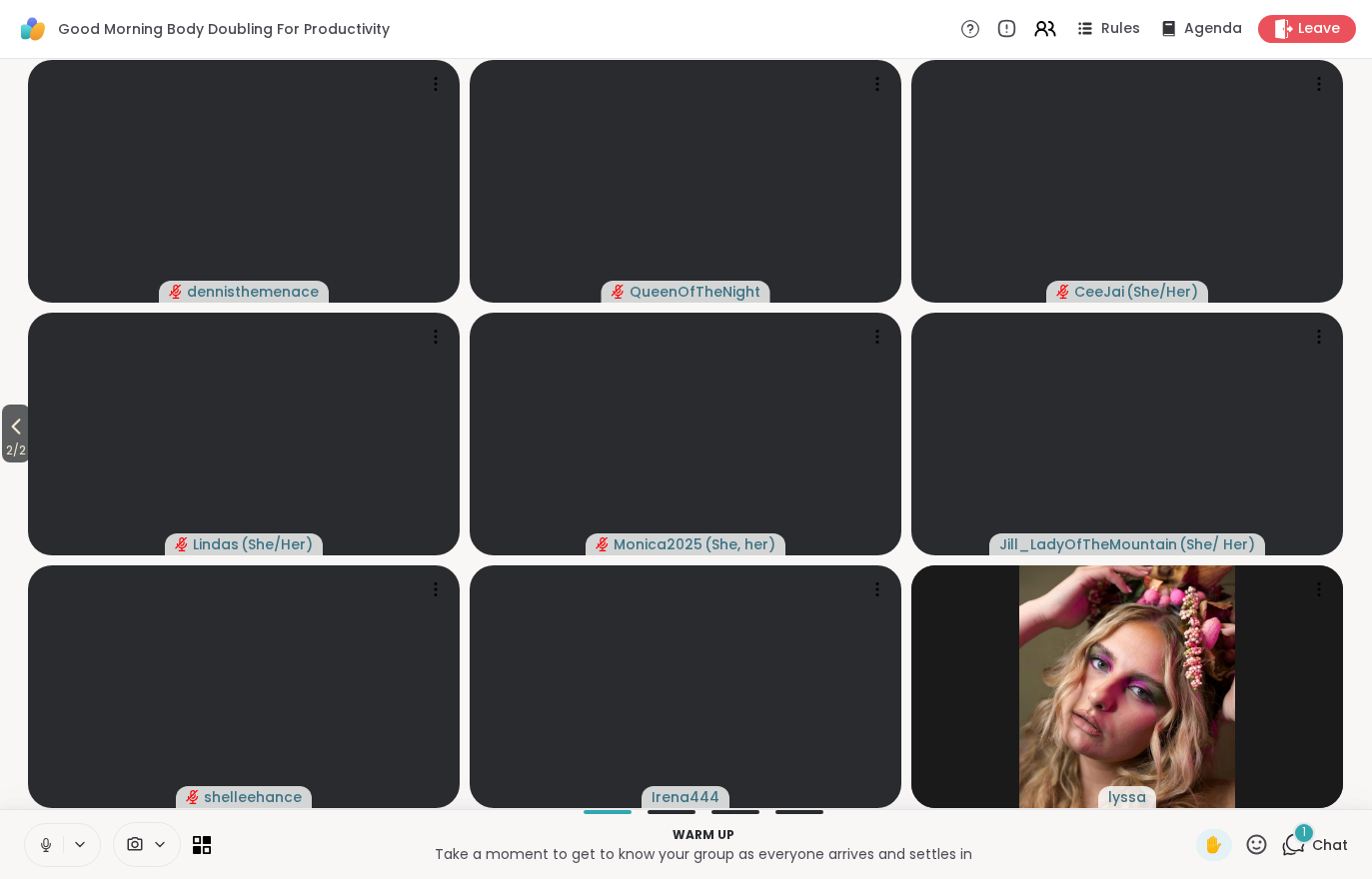 click on "Chat" at bounding box center (1330, 845) 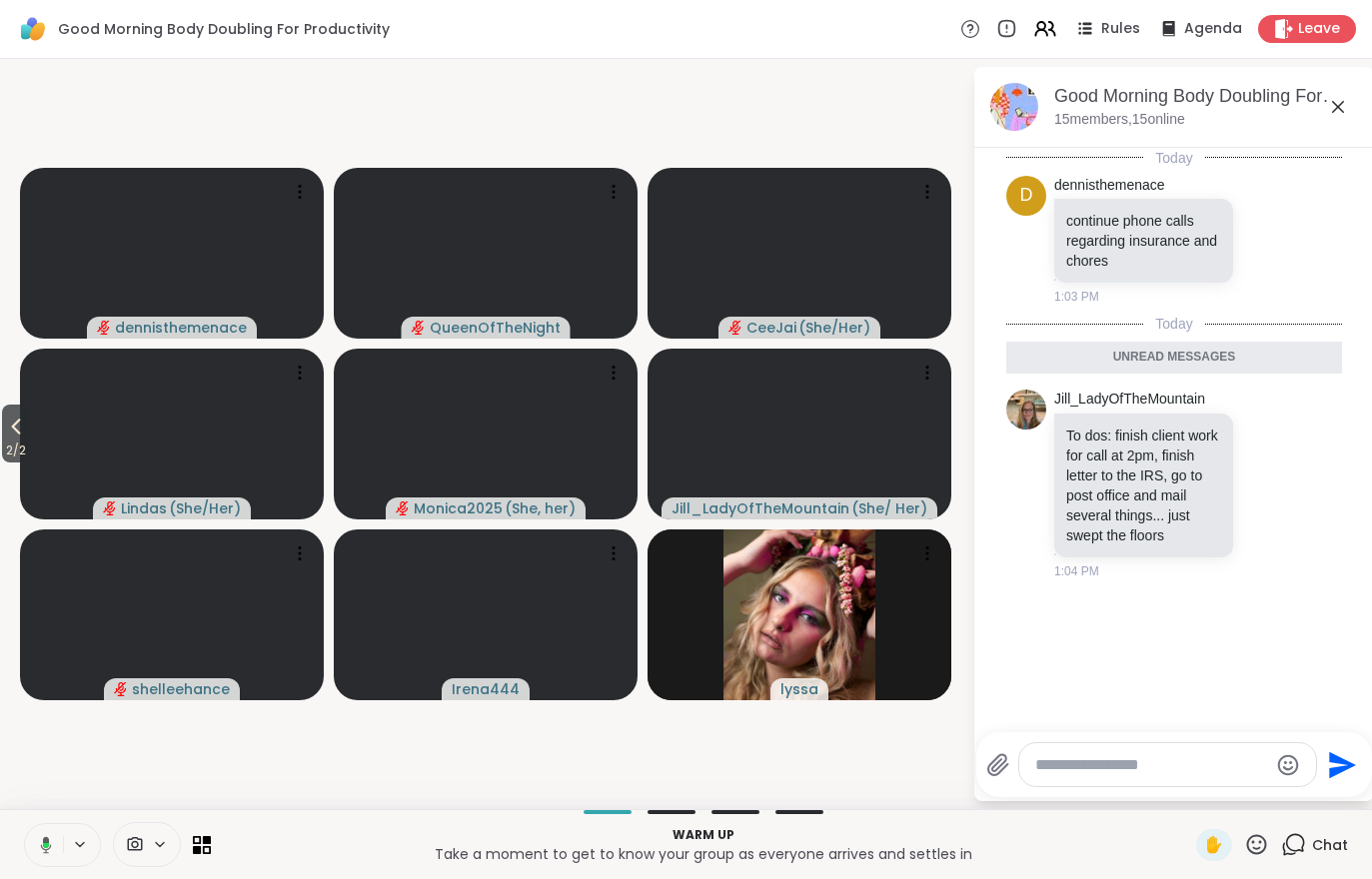 click 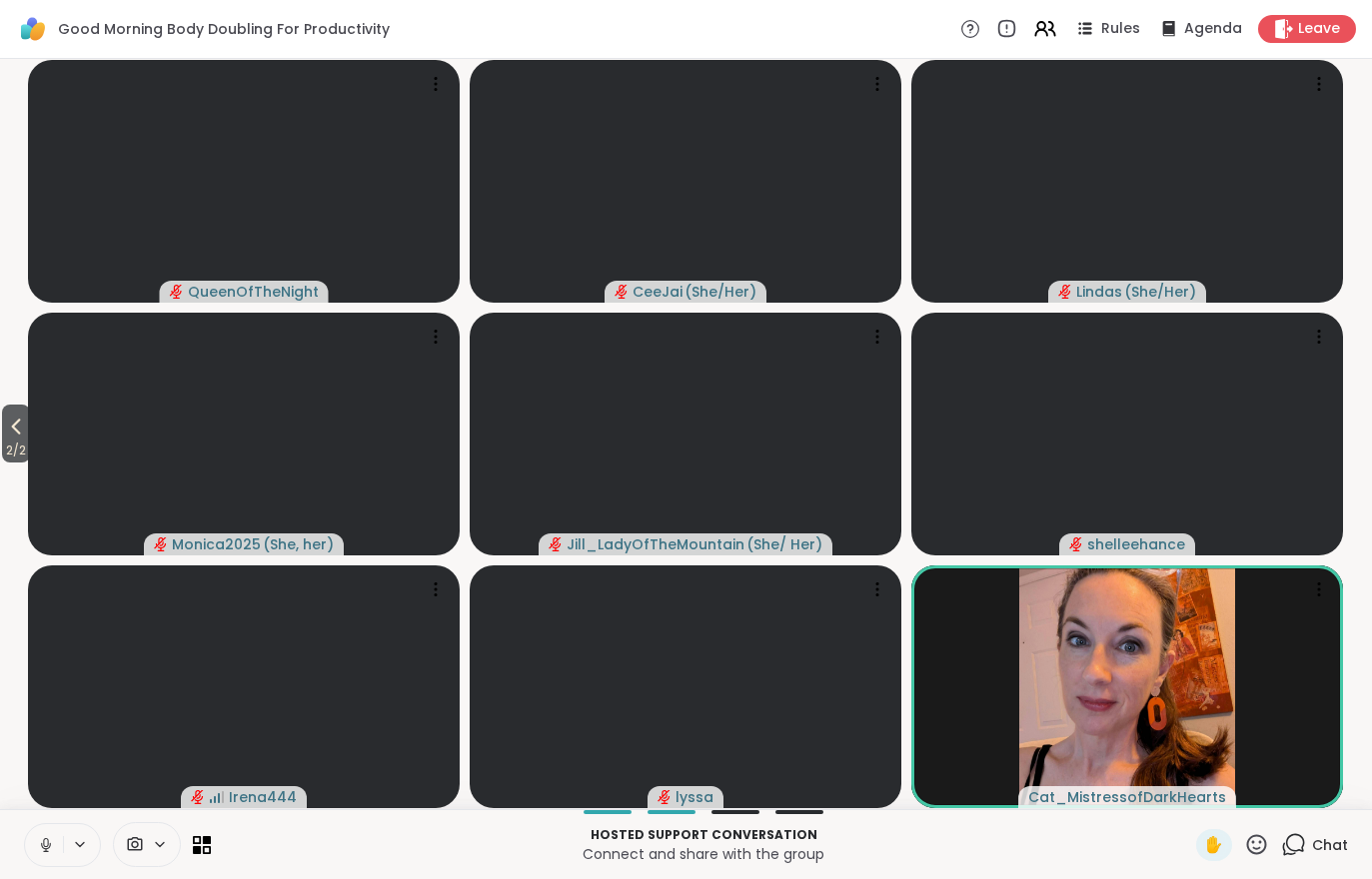 click on "2  /  2" at bounding box center (16, 450) 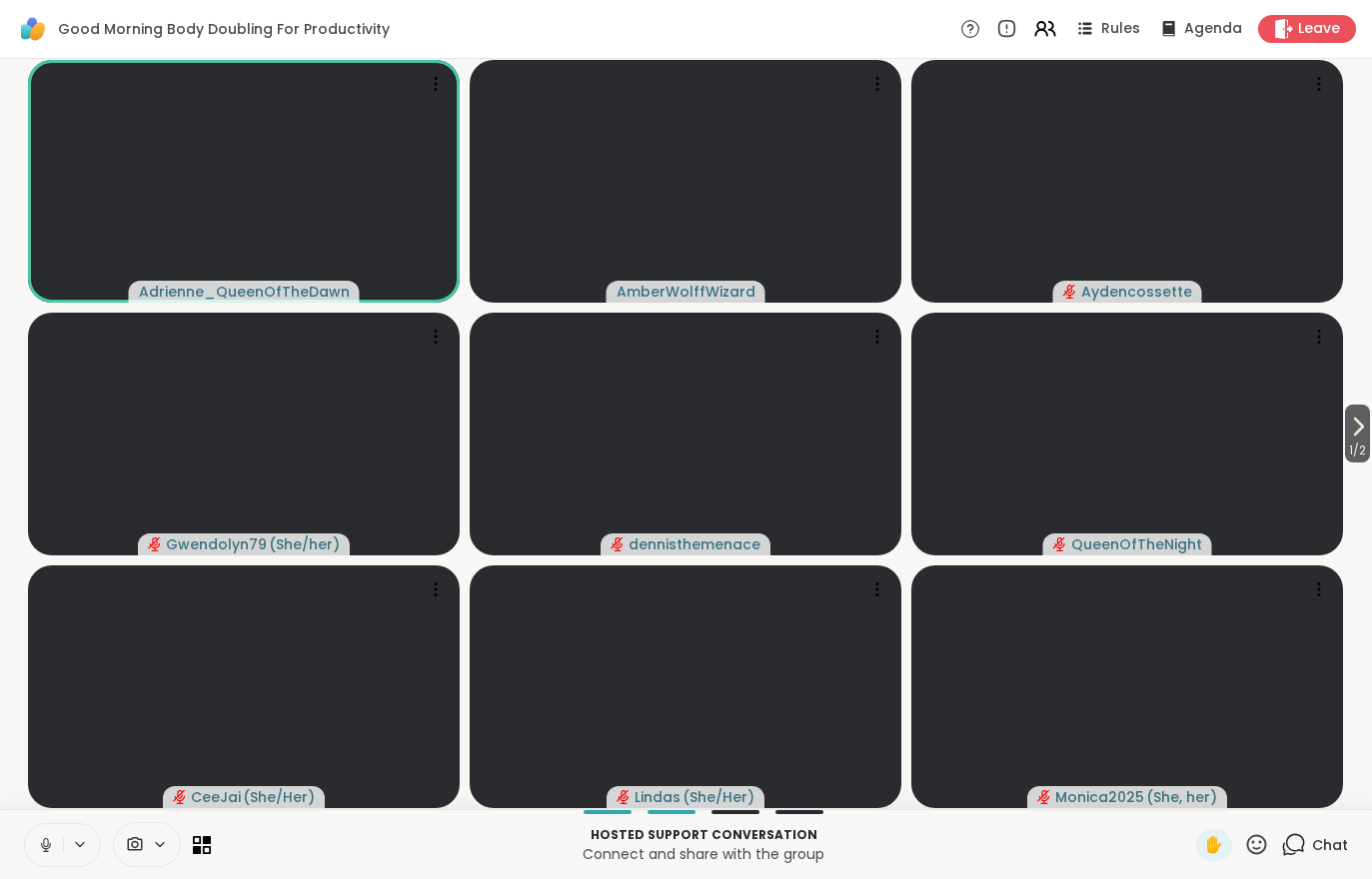 click at bounding box center (44, 845) 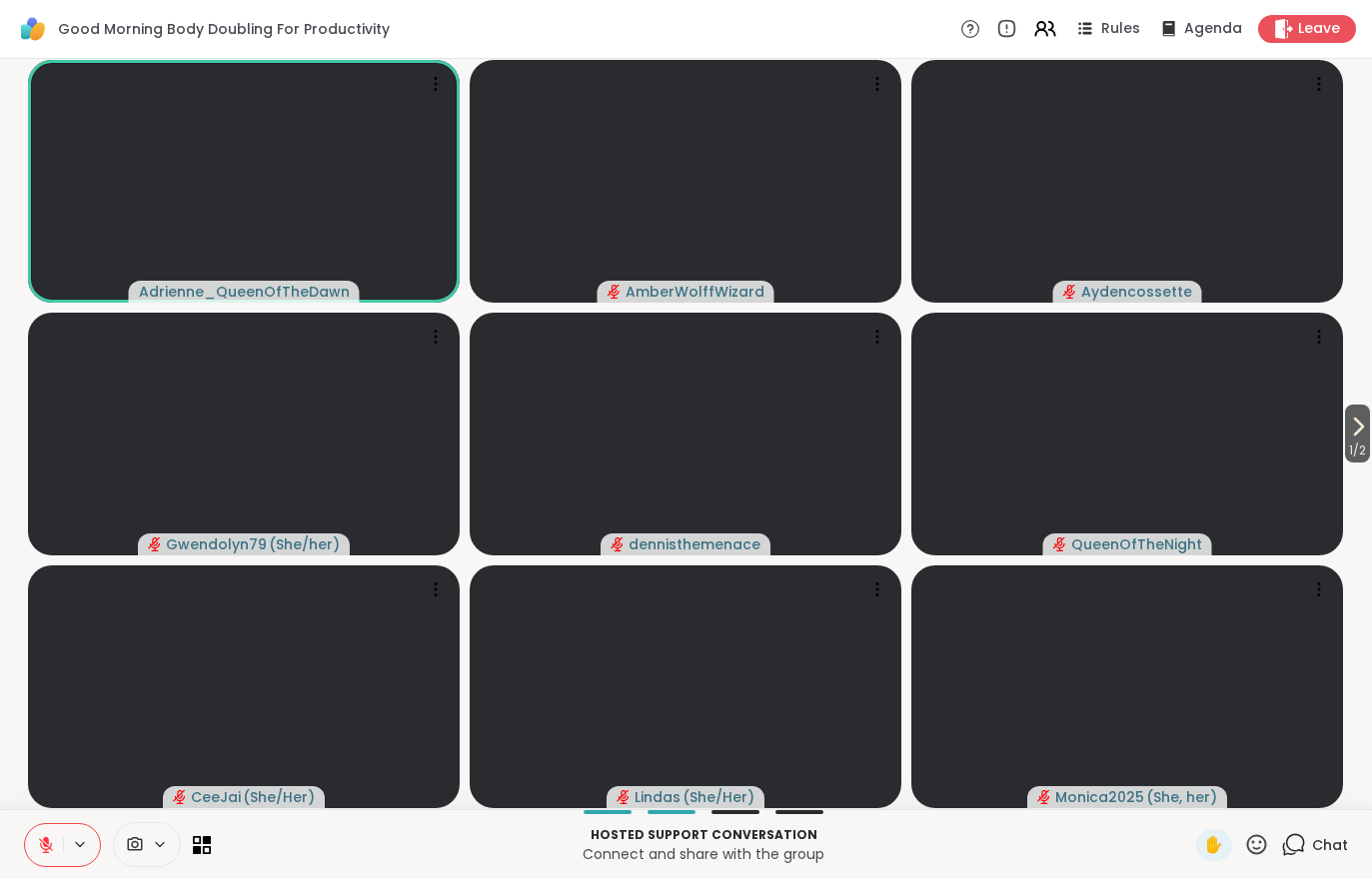 click at bounding box center [44, 845] 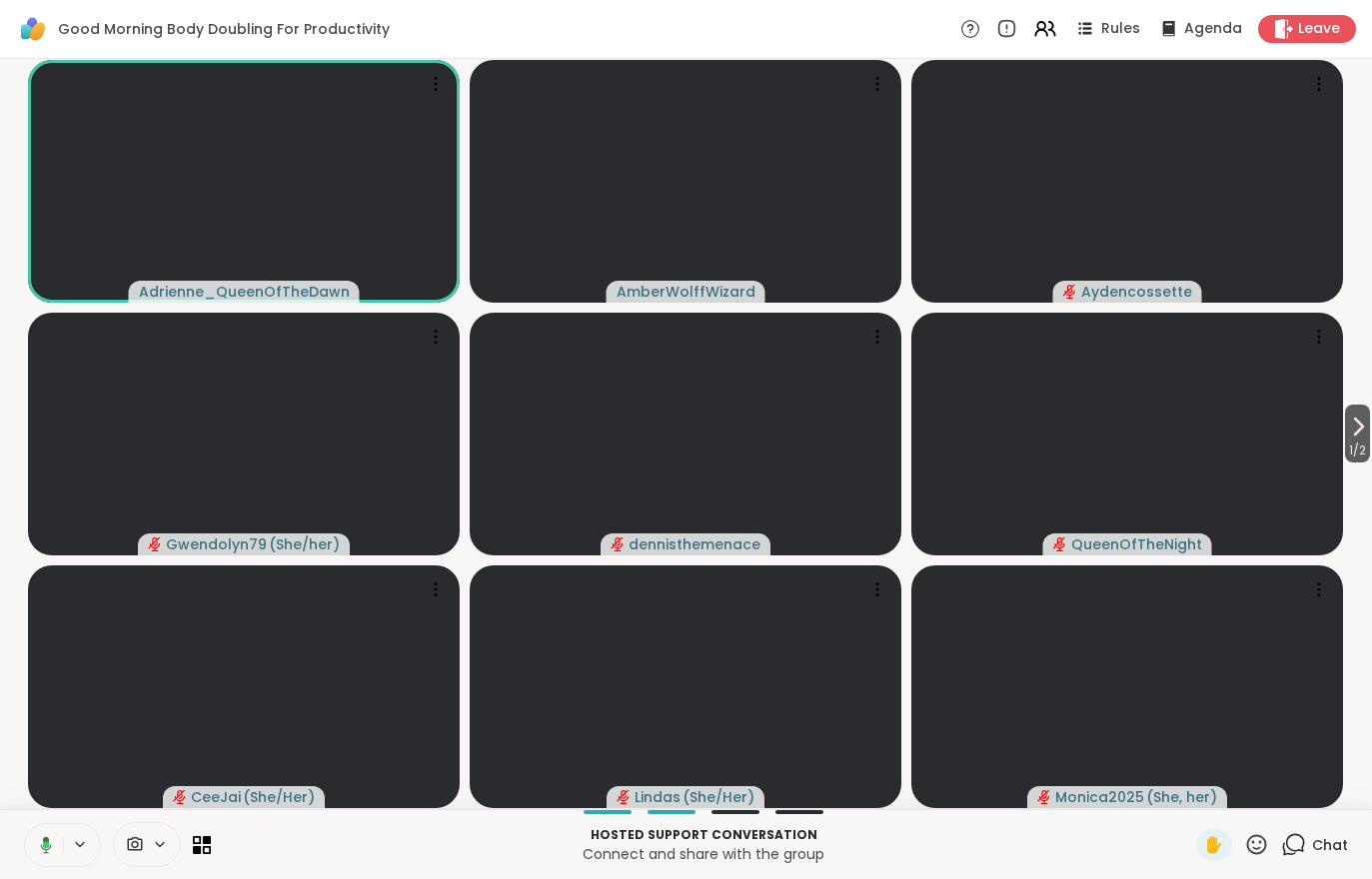 click at bounding box center [42, 845] 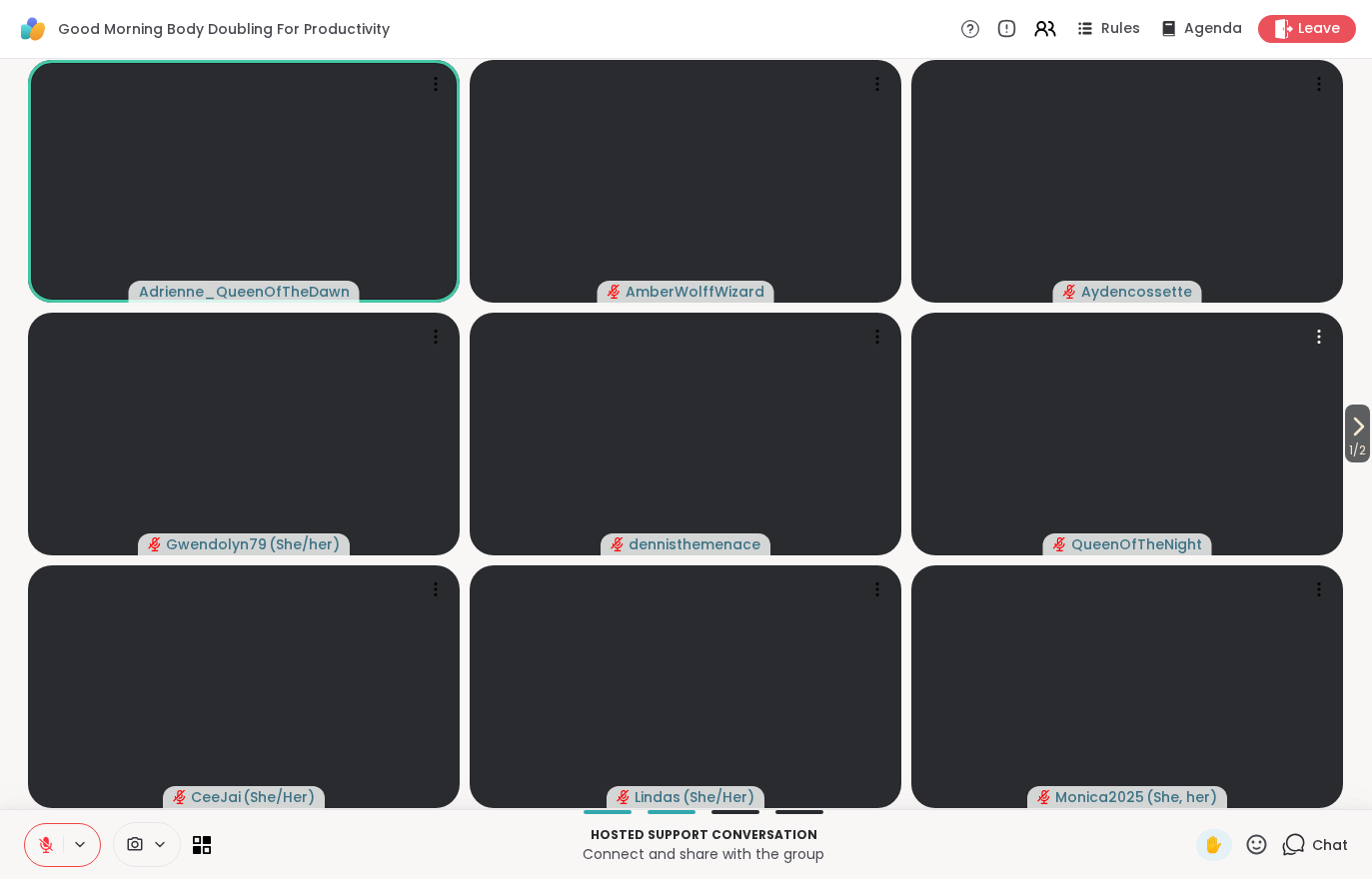 click at bounding box center (1127, 434) 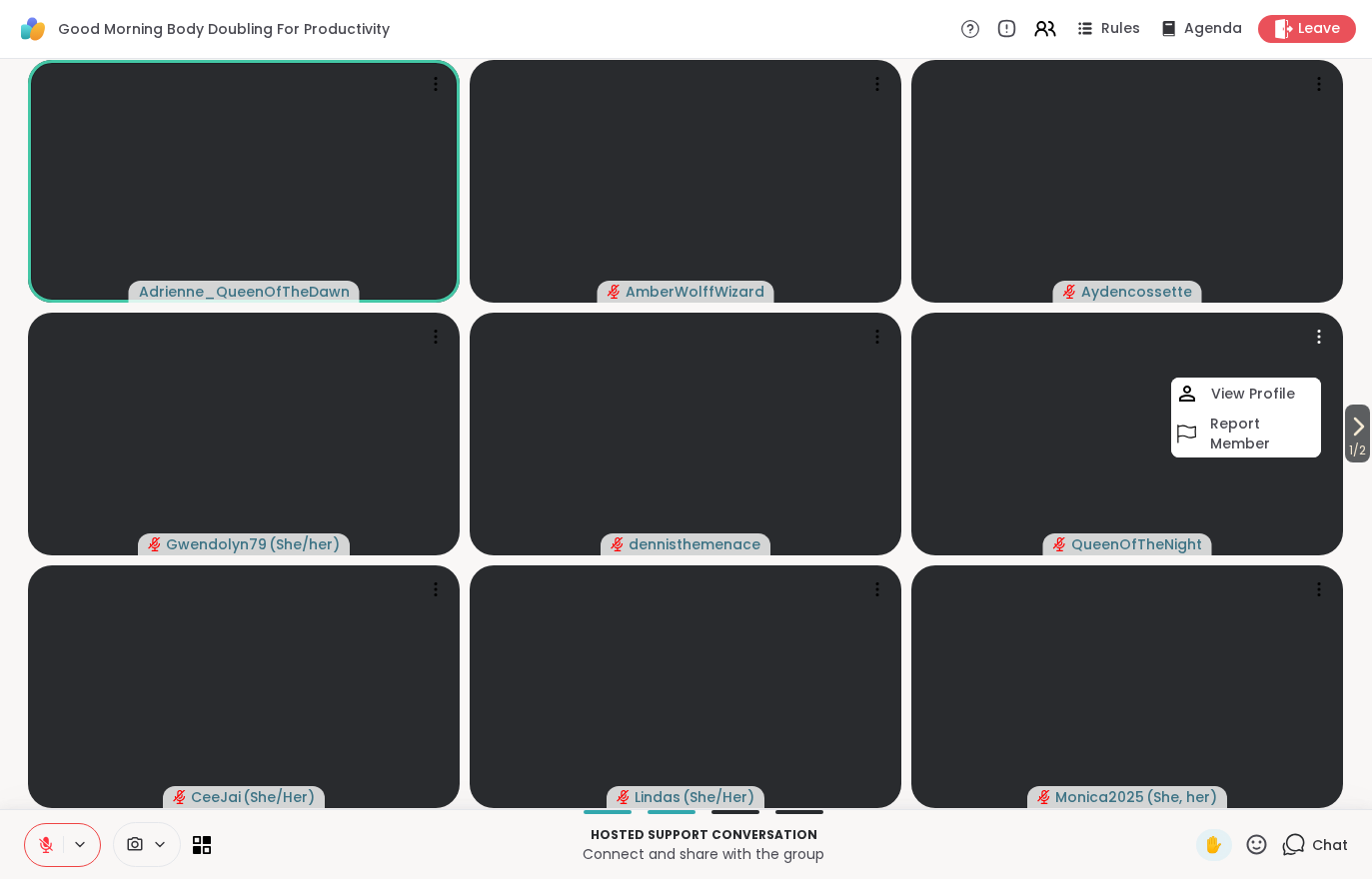 click on "1  /  2" at bounding box center [1357, 450] 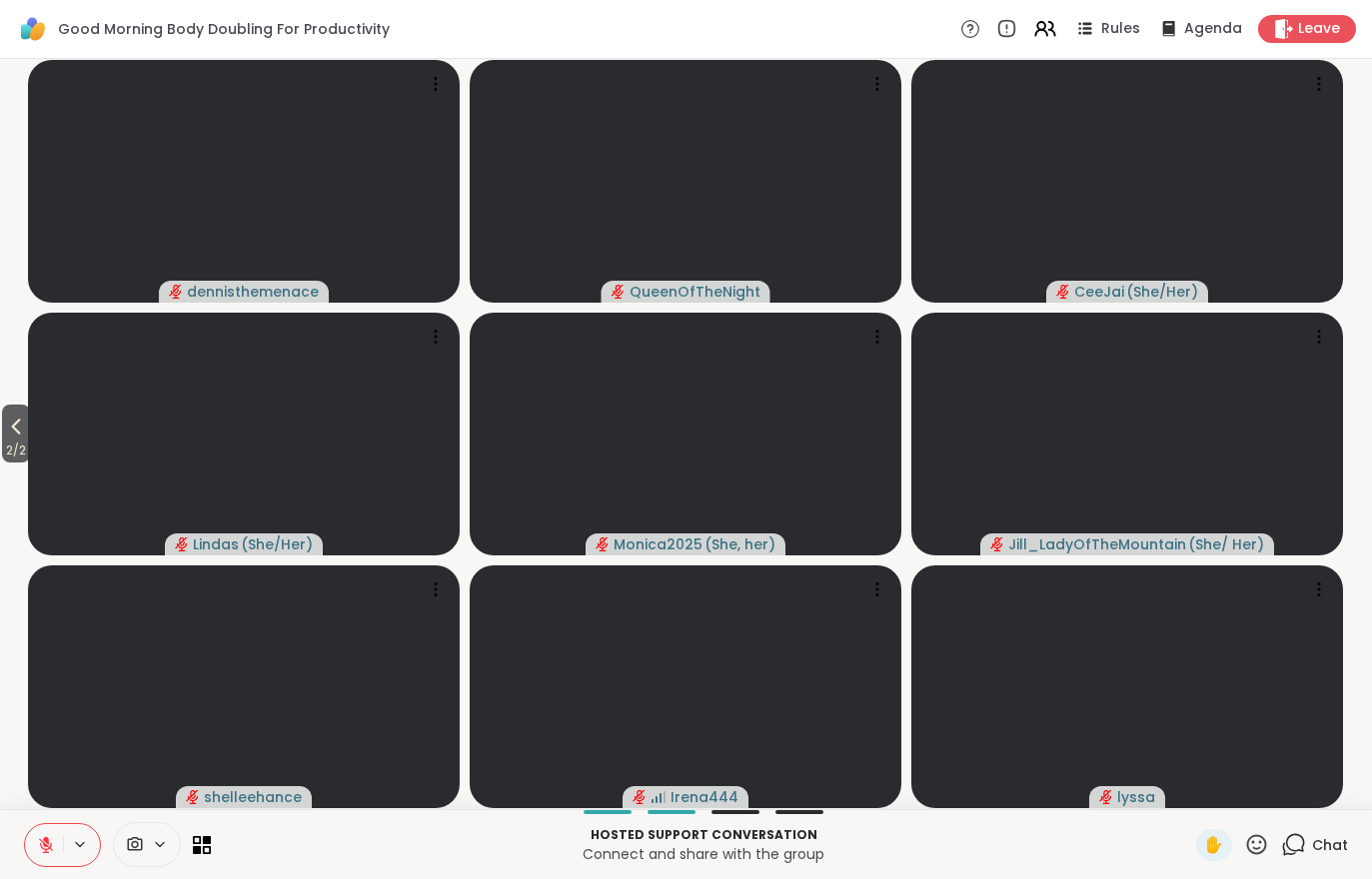 click on "2  /  2" at bounding box center (16, 450) 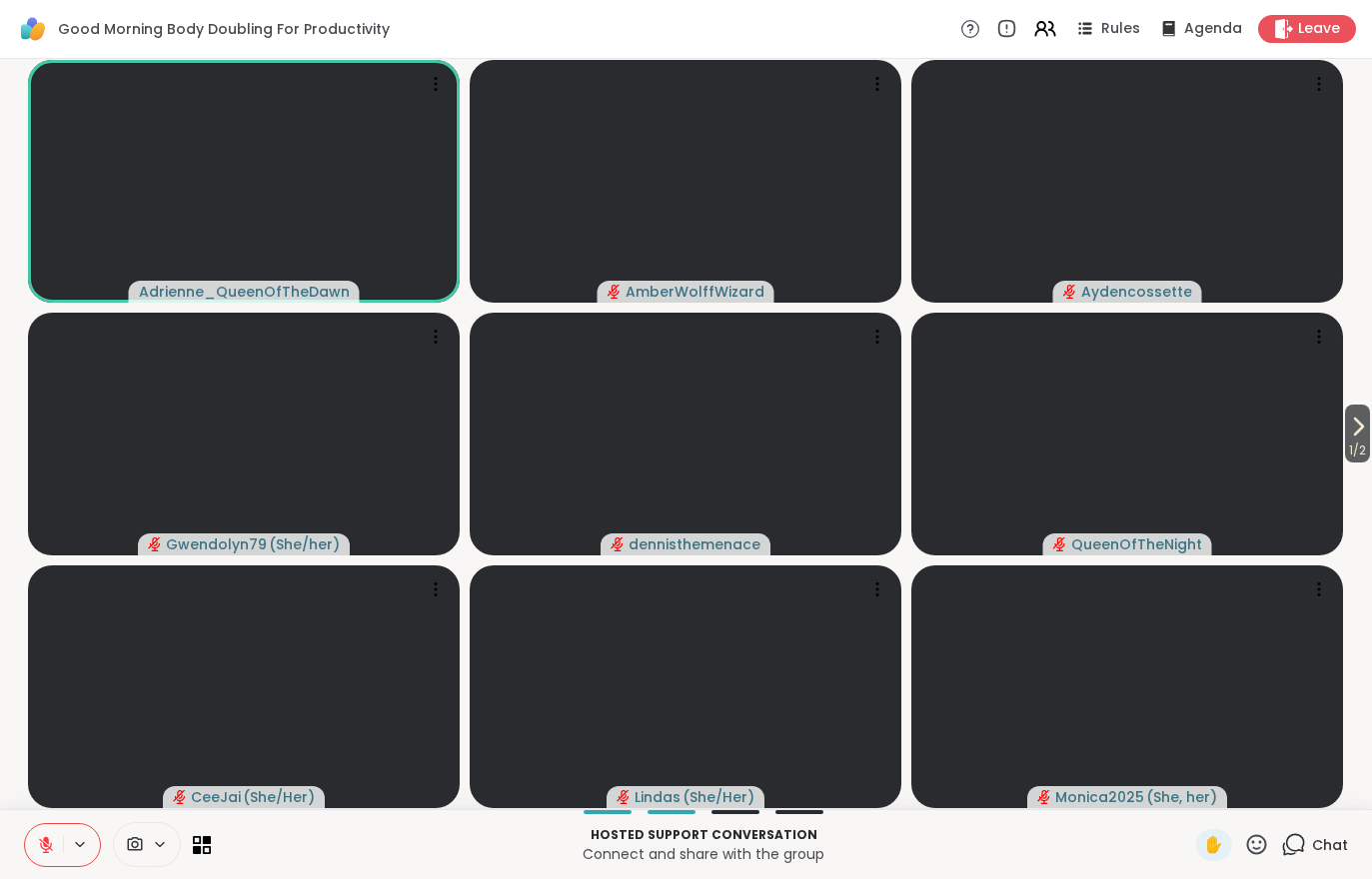 click at bounding box center (44, 845) 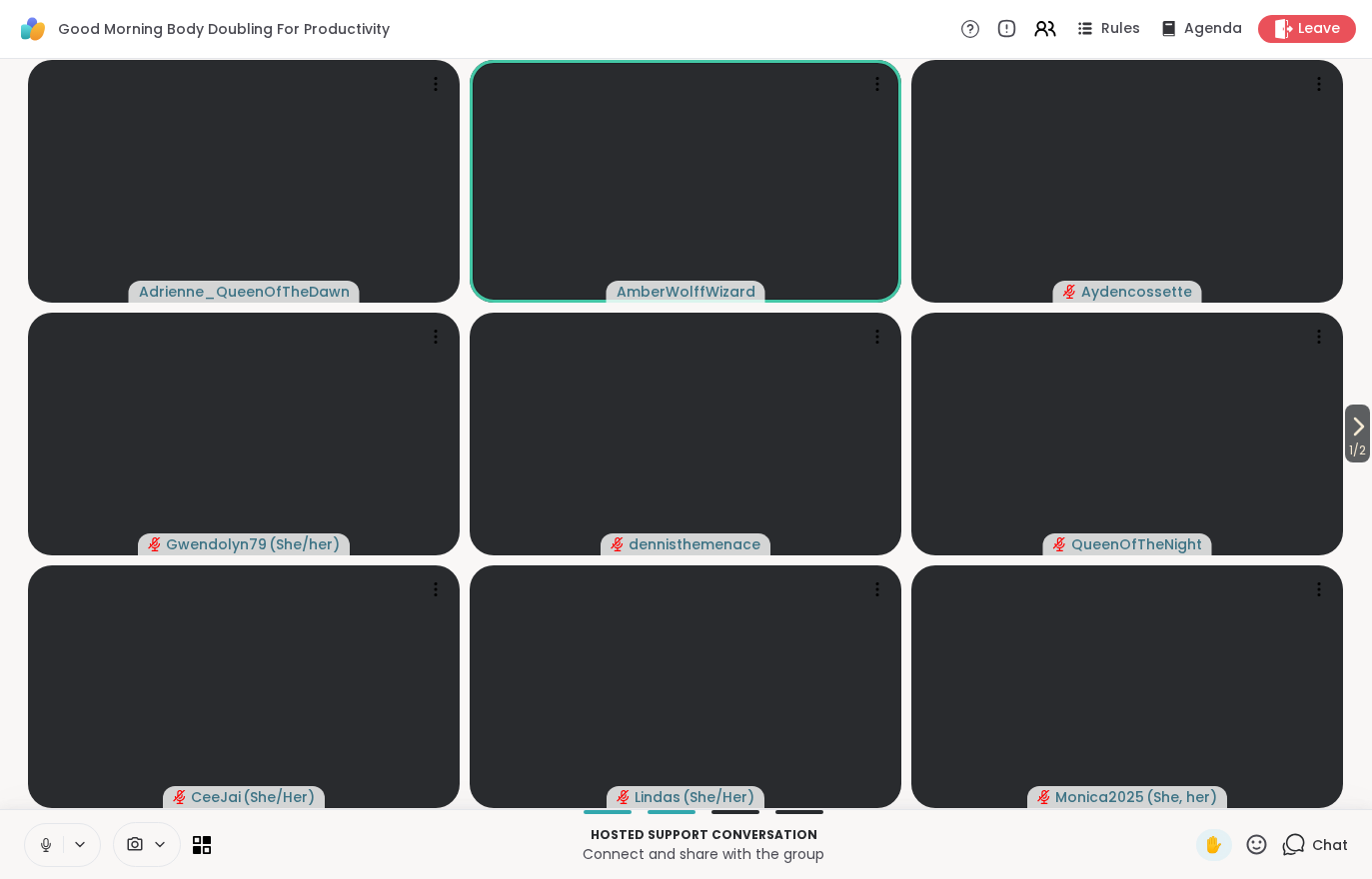 click on "1  /  2" at bounding box center (1357, 450) 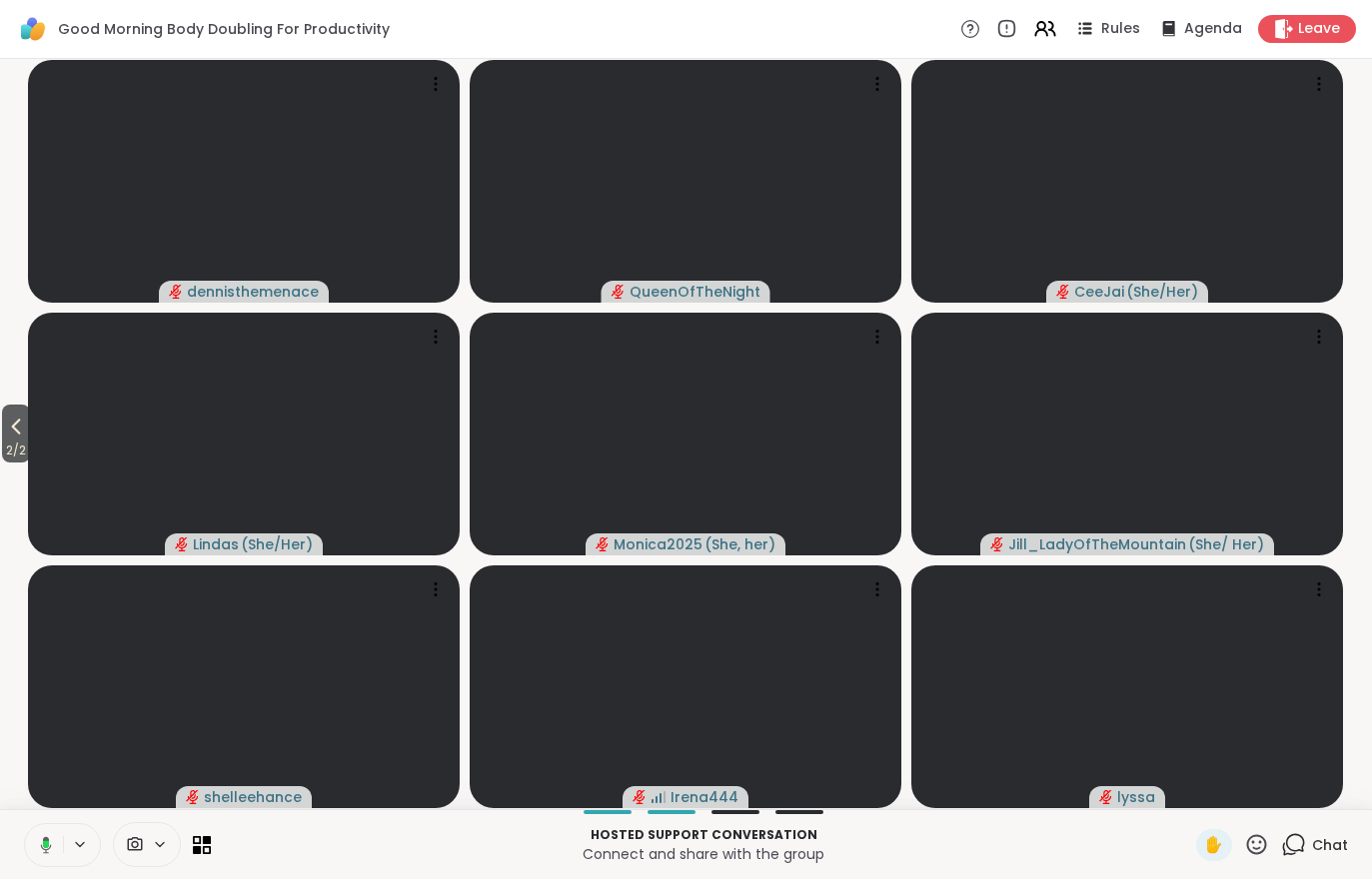 click 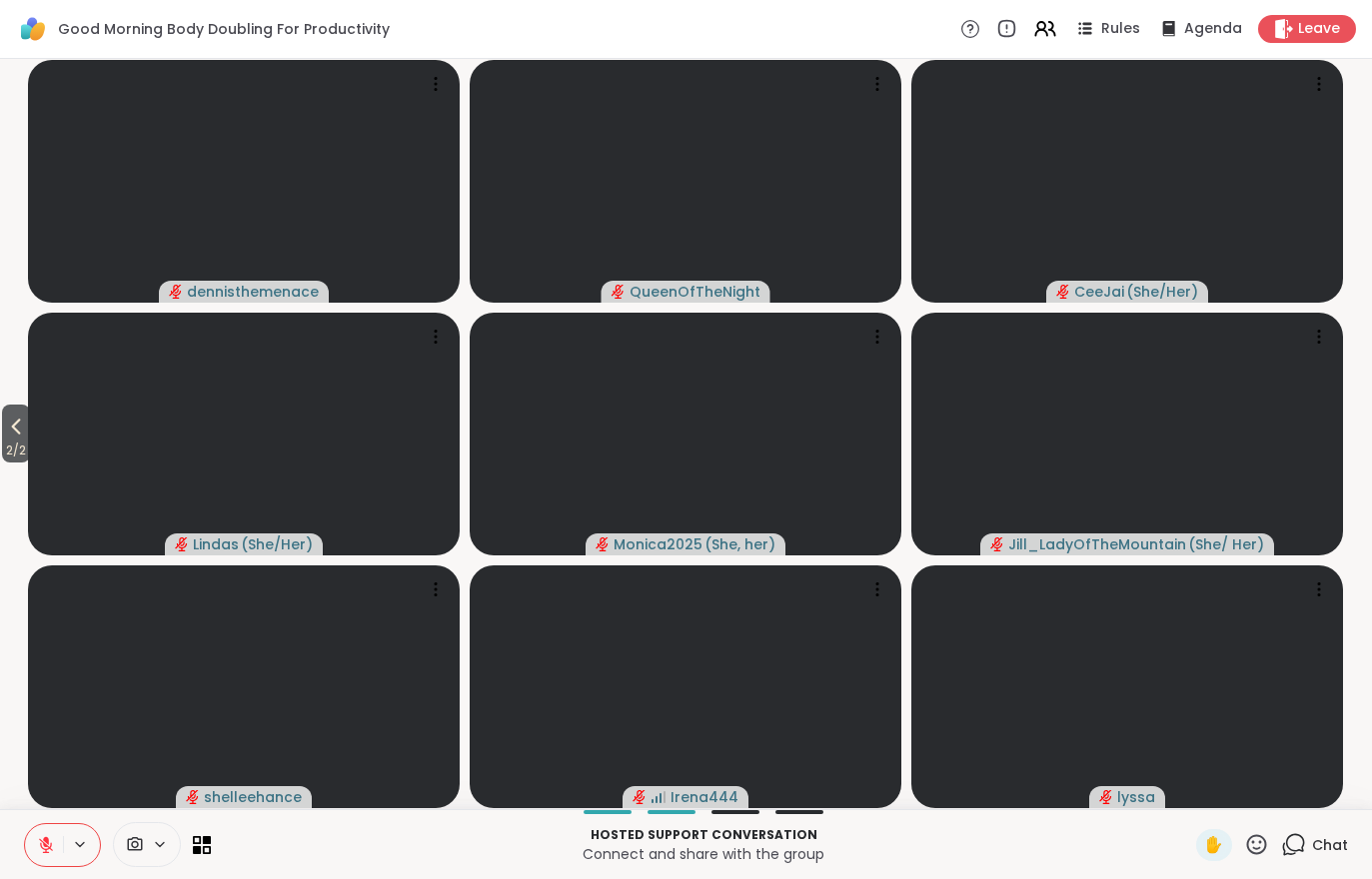 click 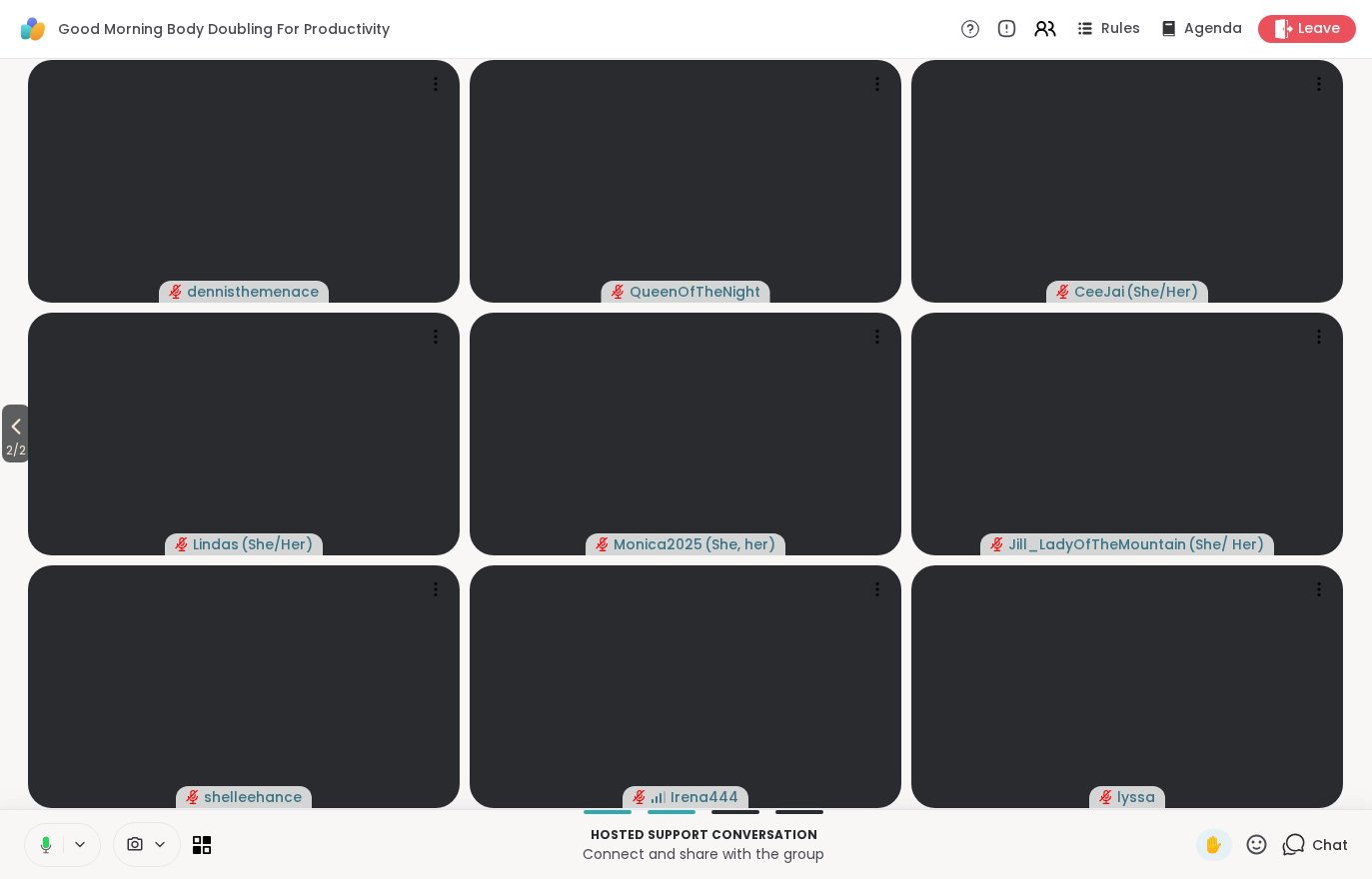 click on "2  /  2" at bounding box center [16, 450] 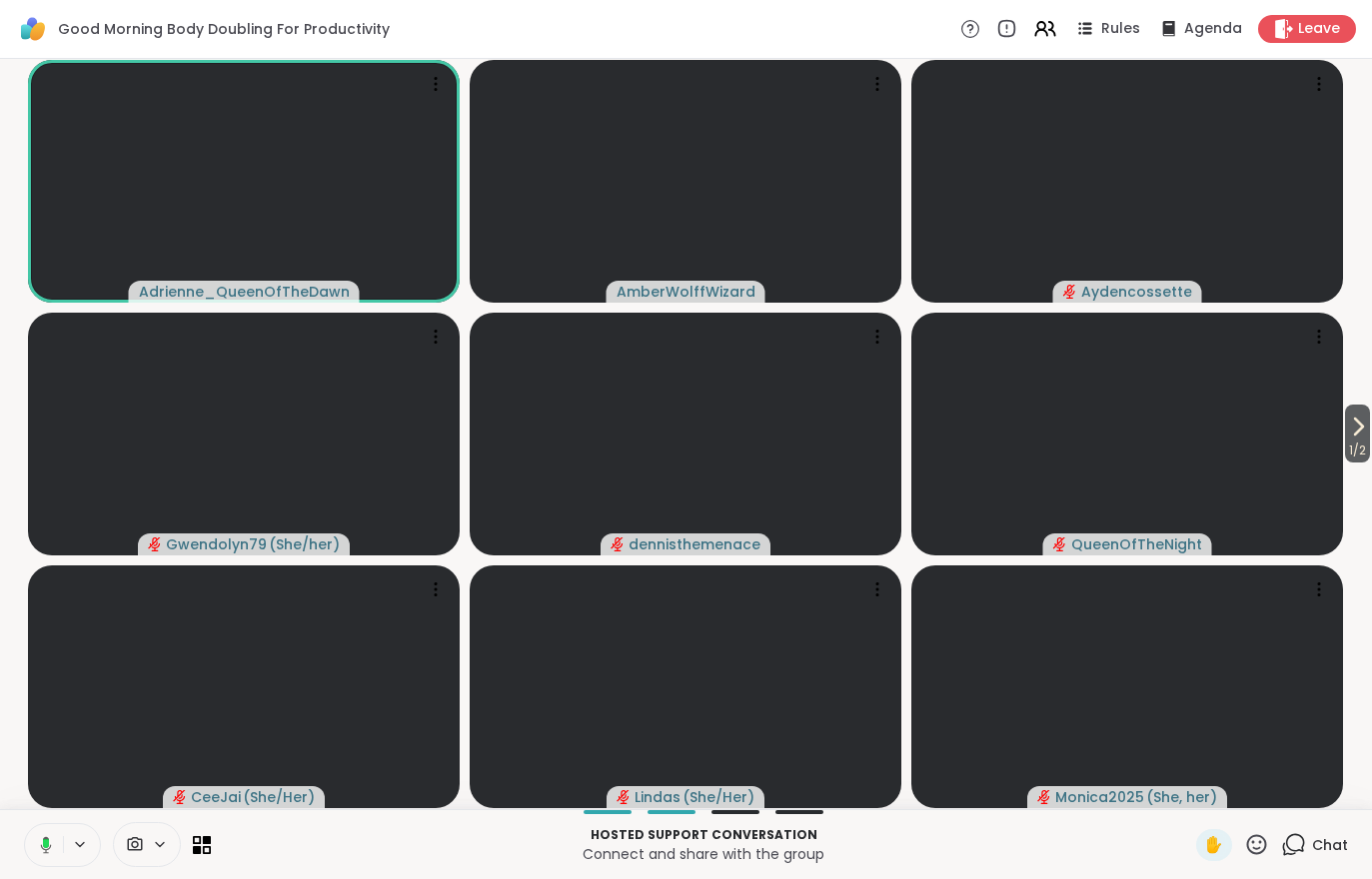 click 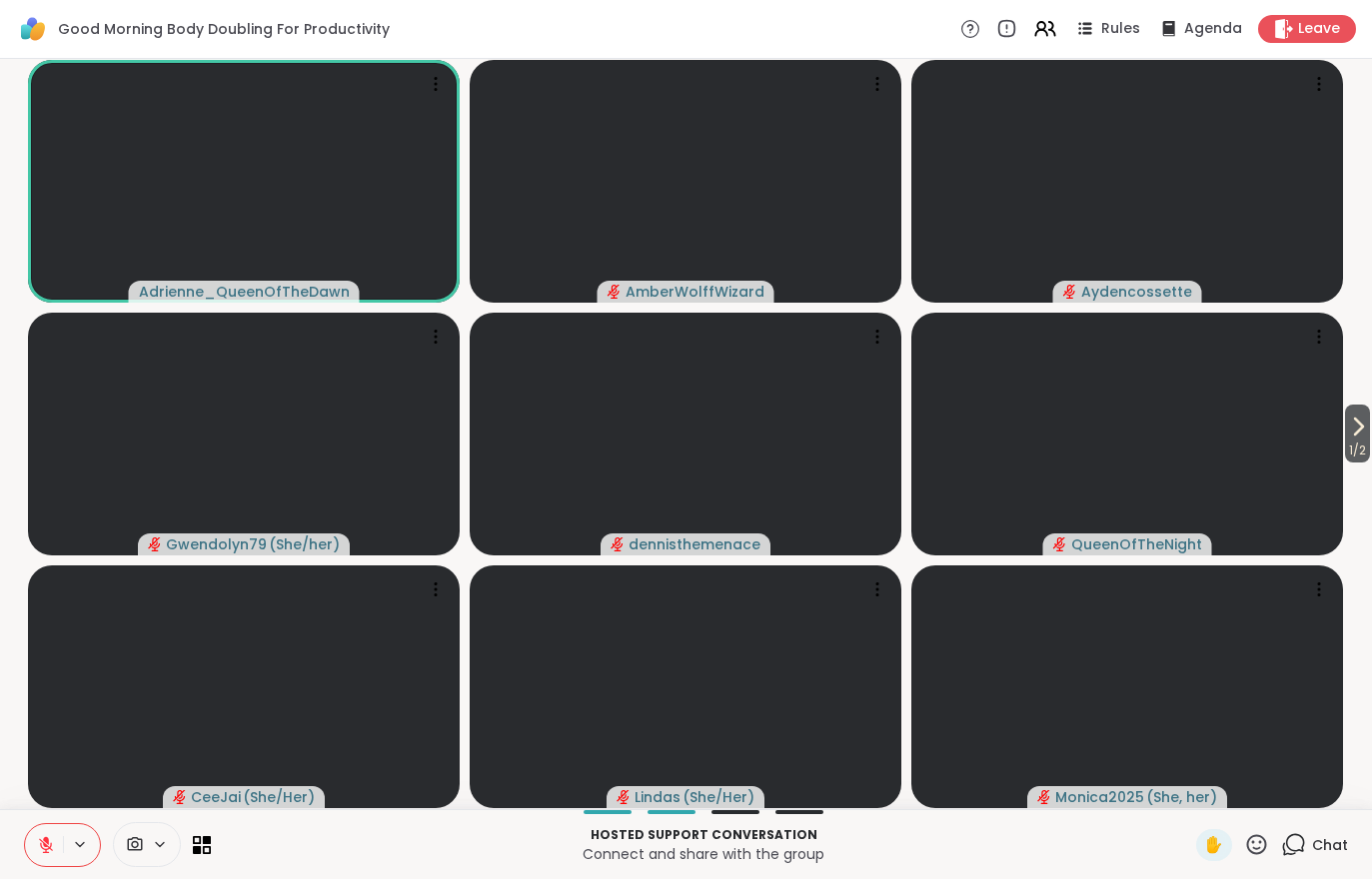 click on "1  /  2" at bounding box center (1357, 434) 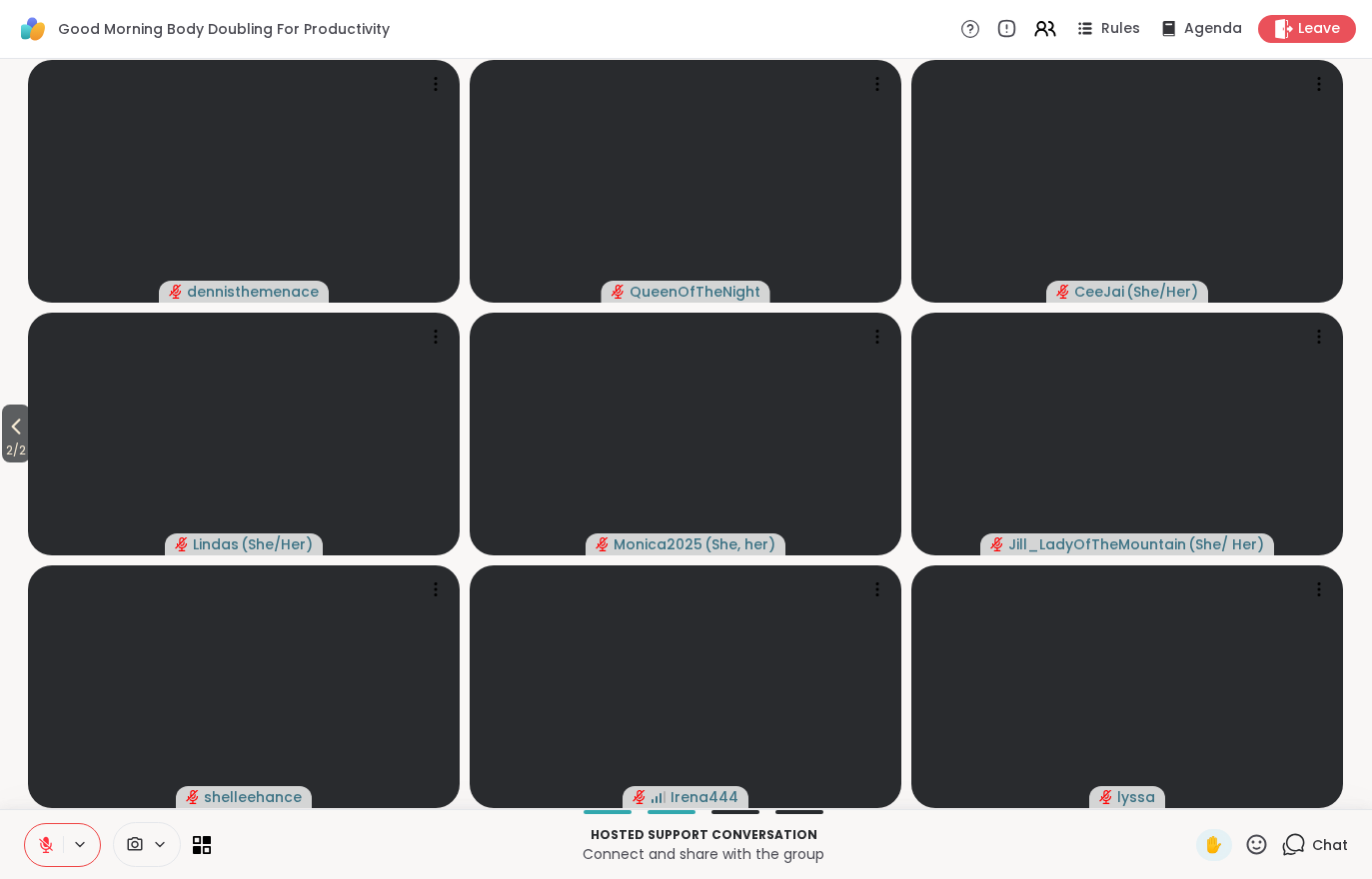 click on "[NUMBER]  /  [NUMBER] [PERSON] [PERSON] [PERSON] ( [PRONOUN] ) [PERSON] ( [PRONOUN] ) [PERSON] ( [PRONOUN] ) [PERSON] ( [PRONOUN] ) [PERSON] [PERSON] [PERSON] [PERSON]" at bounding box center (686, 434) 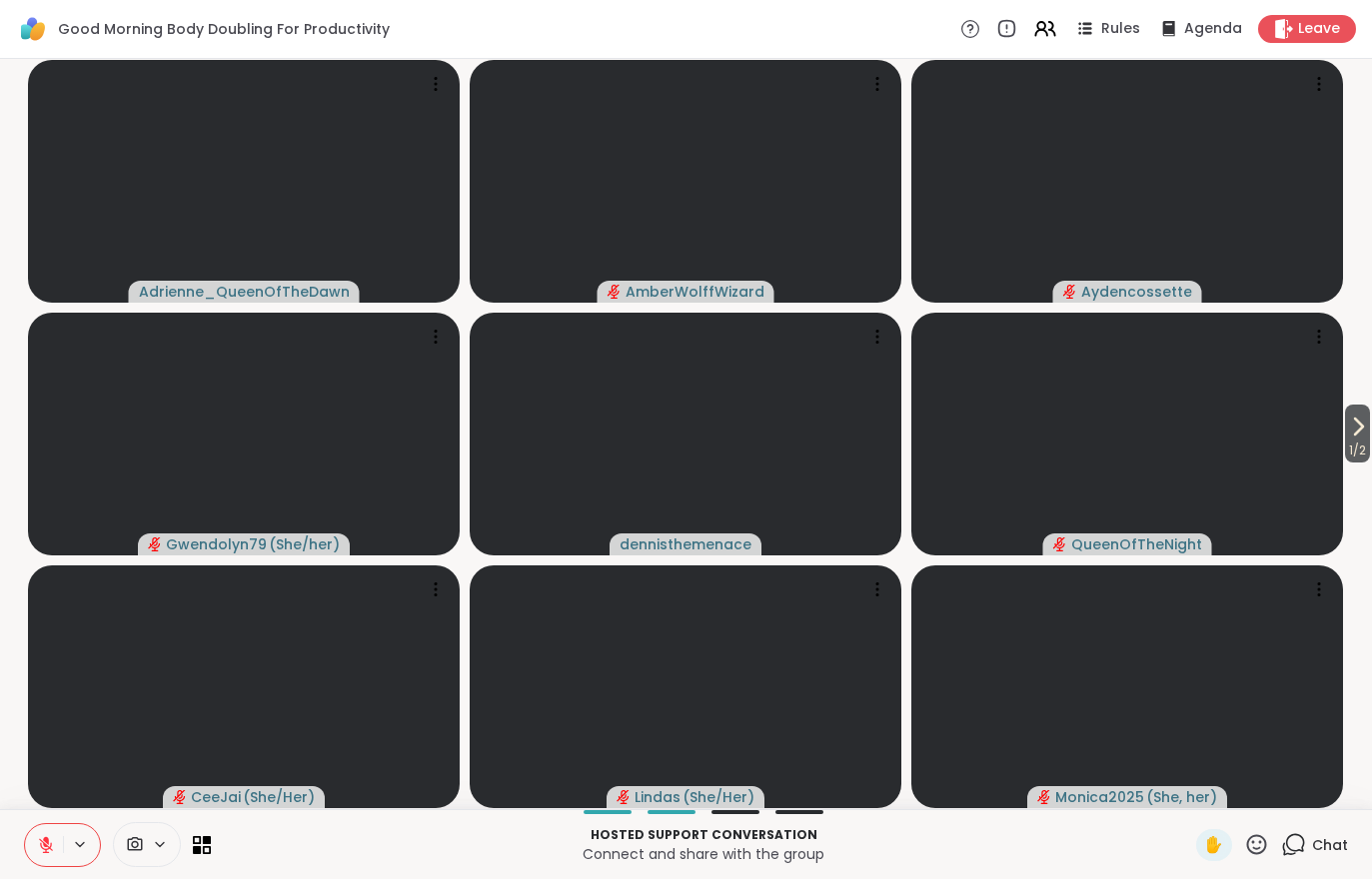click 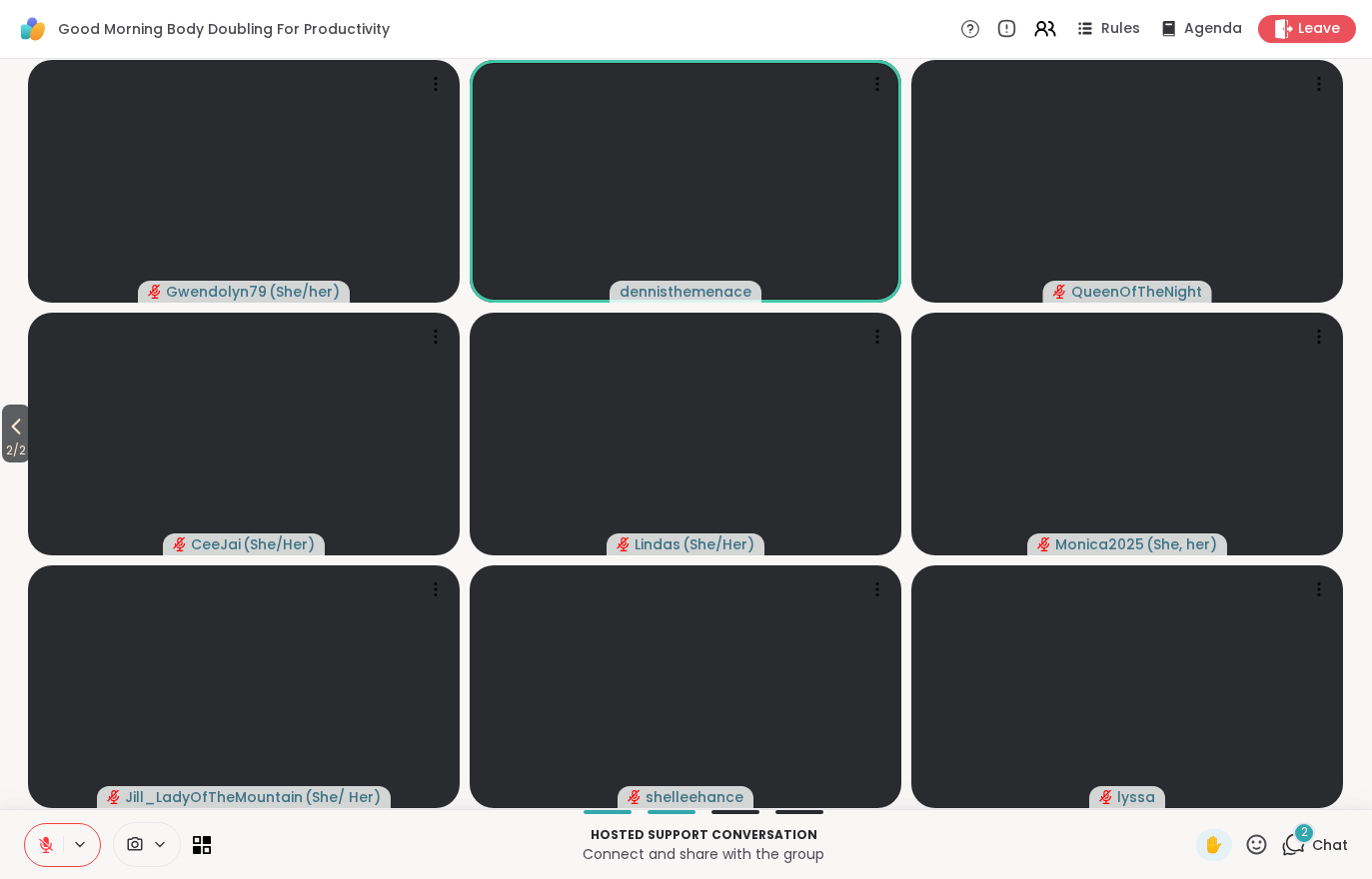 click on "Chat" at bounding box center [1330, 845] 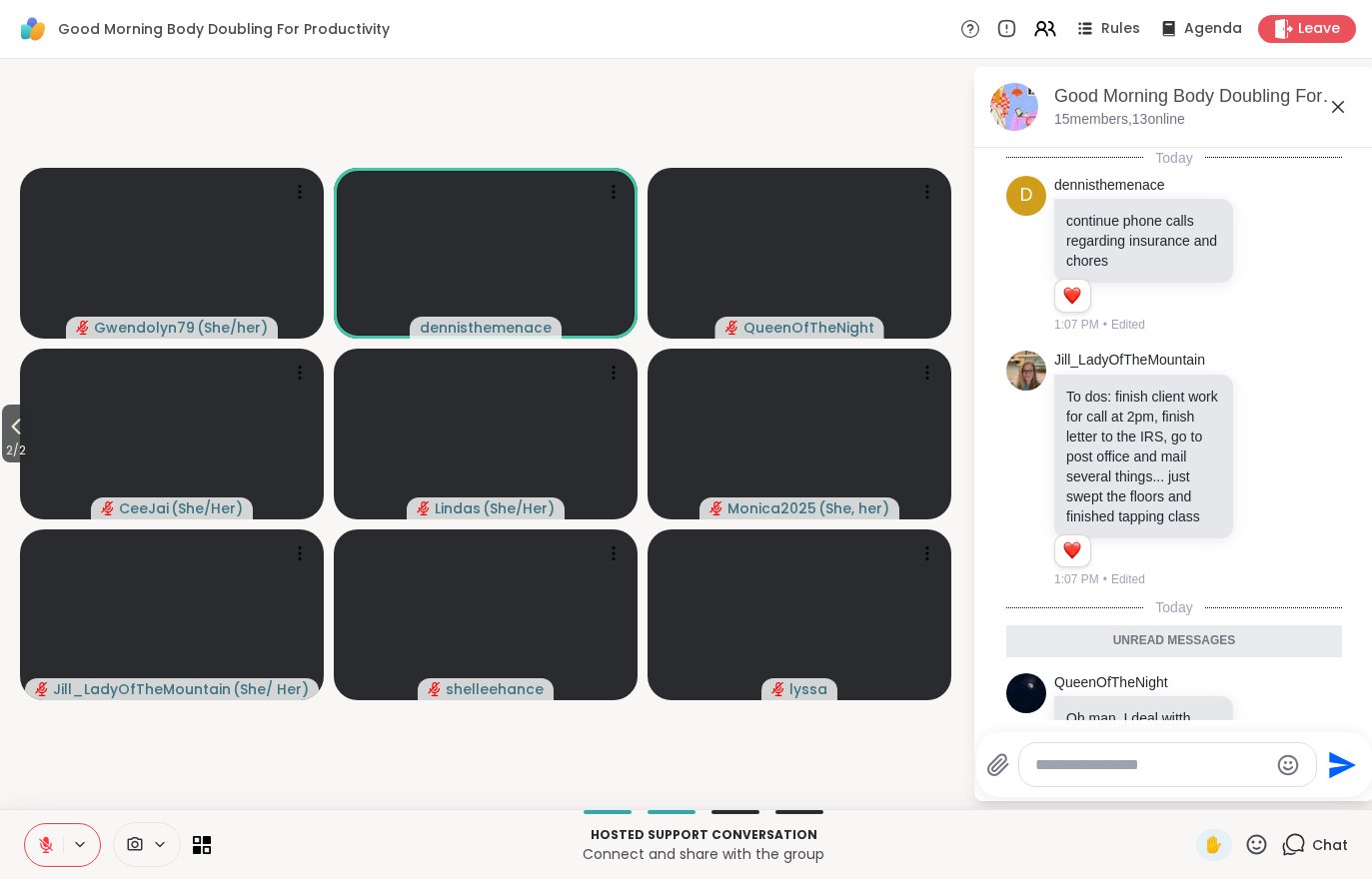 scroll, scrollTop: 262, scrollLeft: 0, axis: vertical 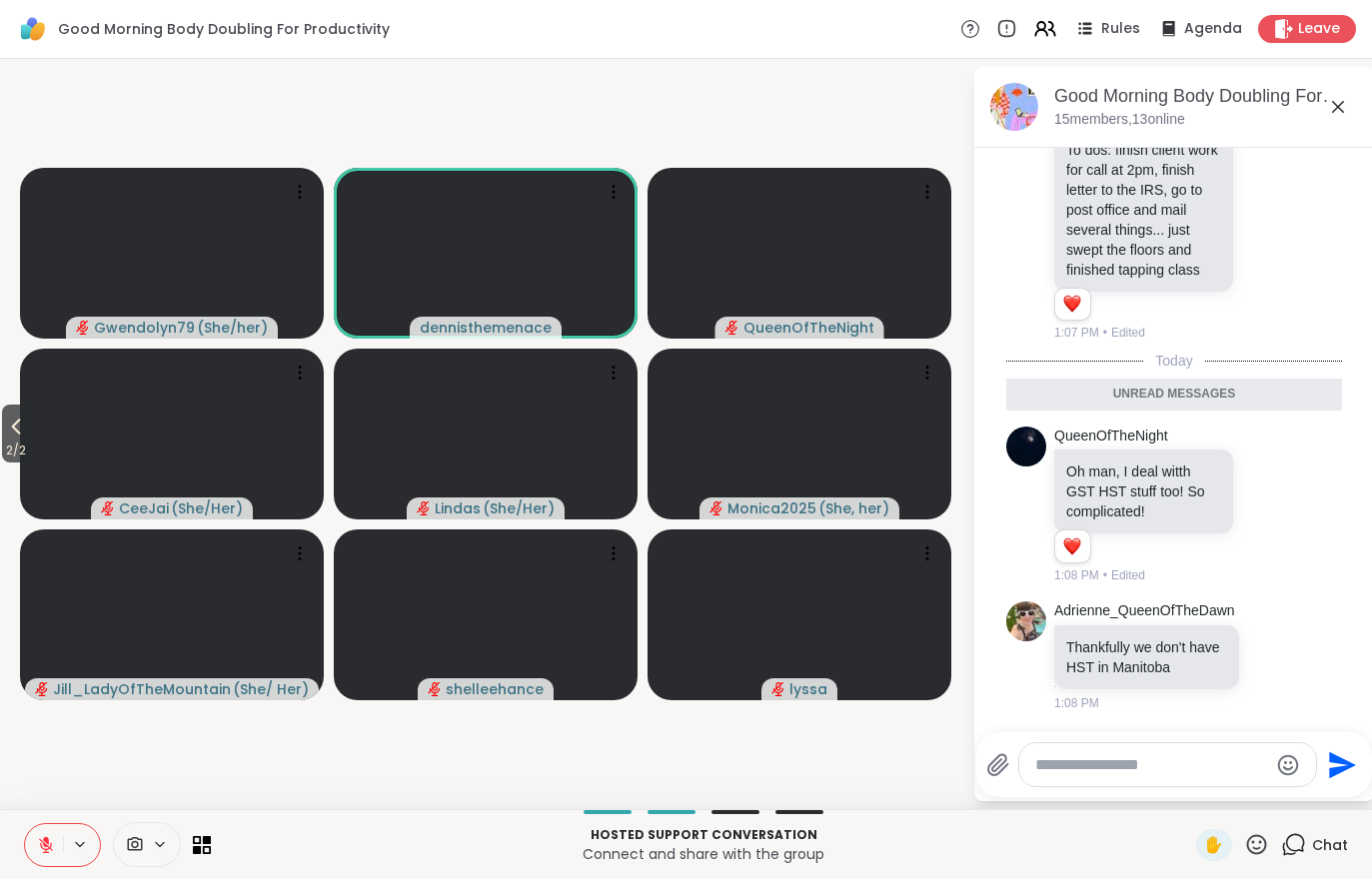 click on "Chat" at bounding box center [1314, 845] 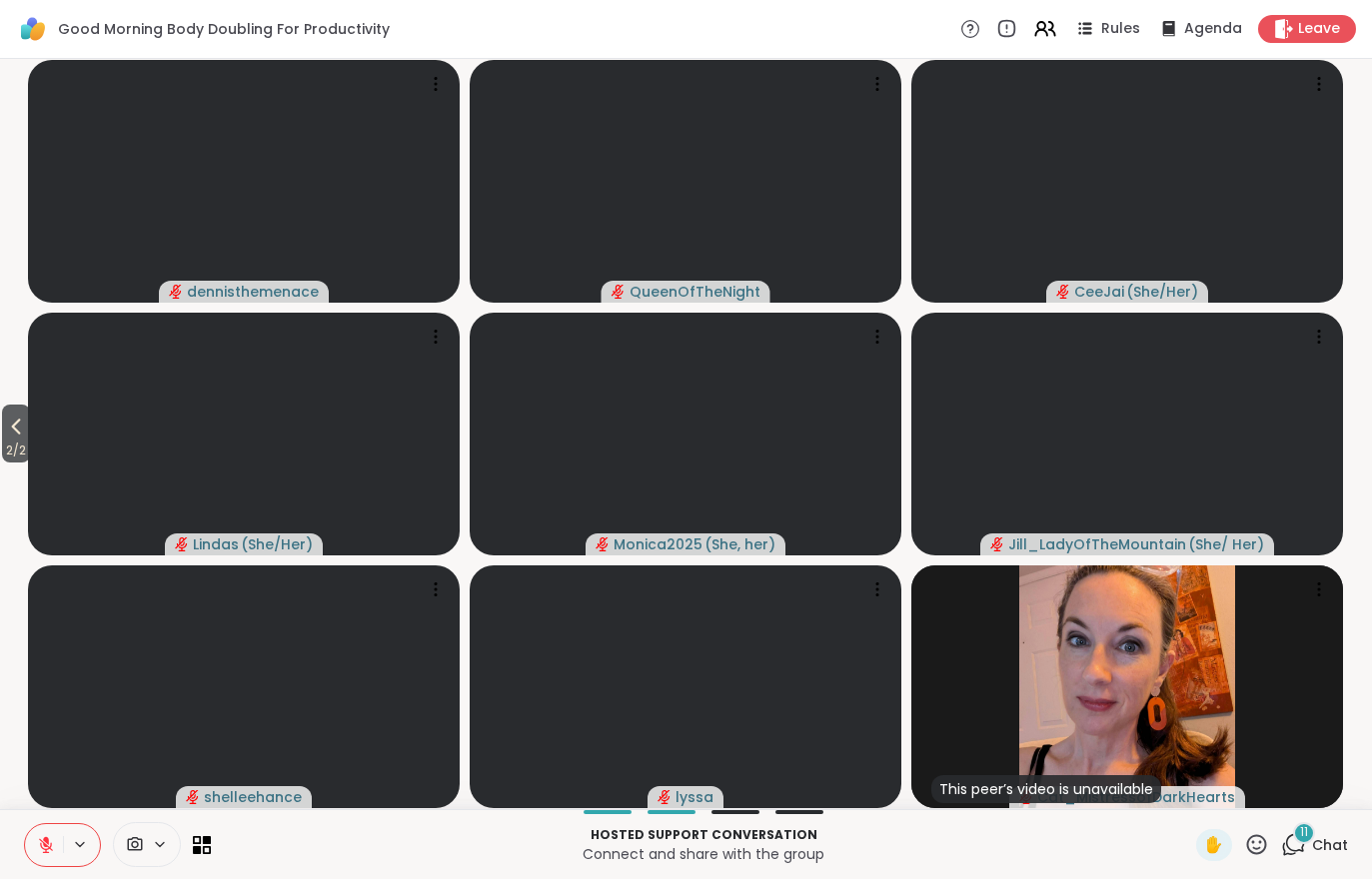 click 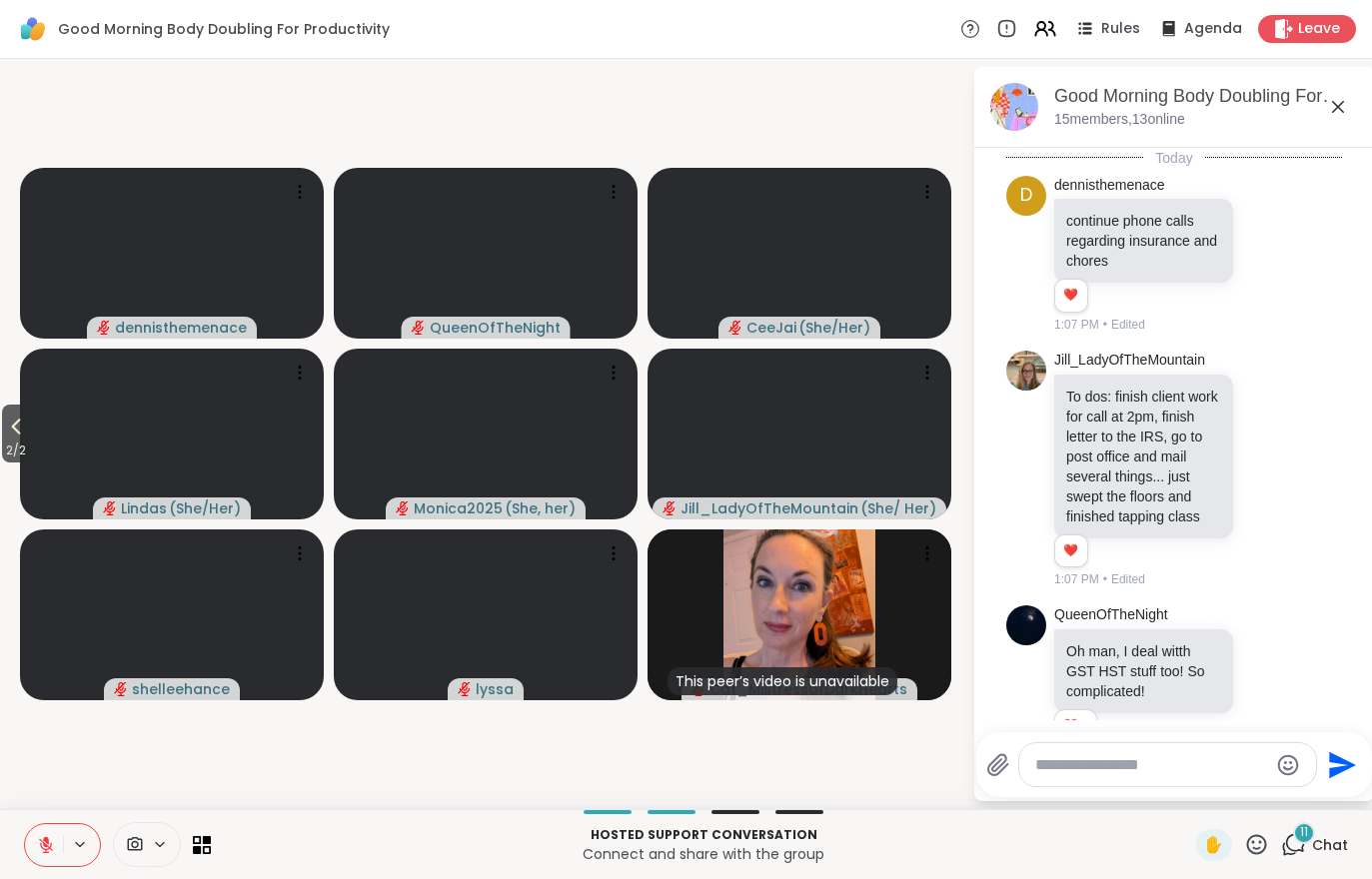 scroll, scrollTop: 2413, scrollLeft: 0, axis: vertical 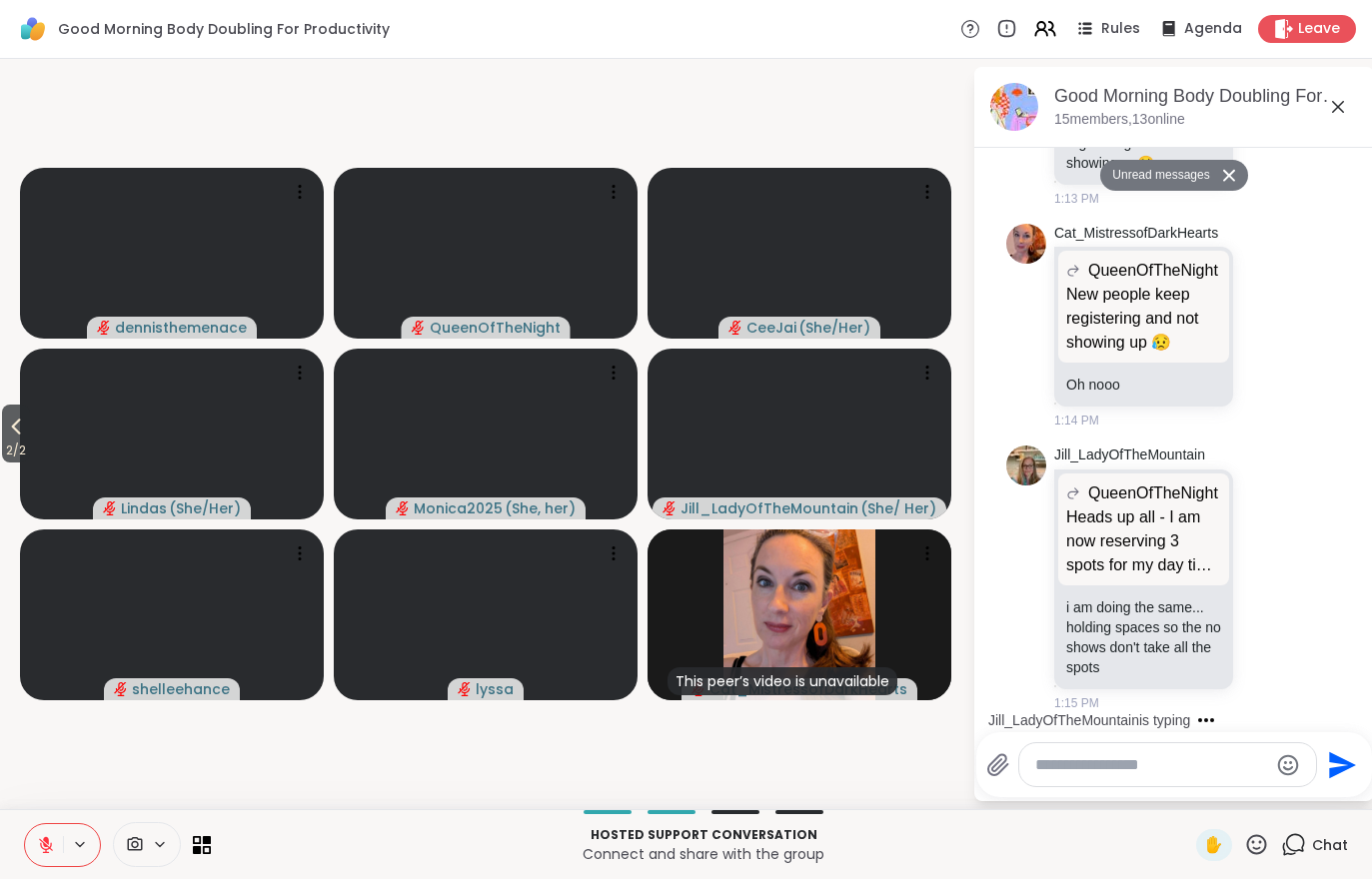 click on "Chat" at bounding box center [1314, 845] 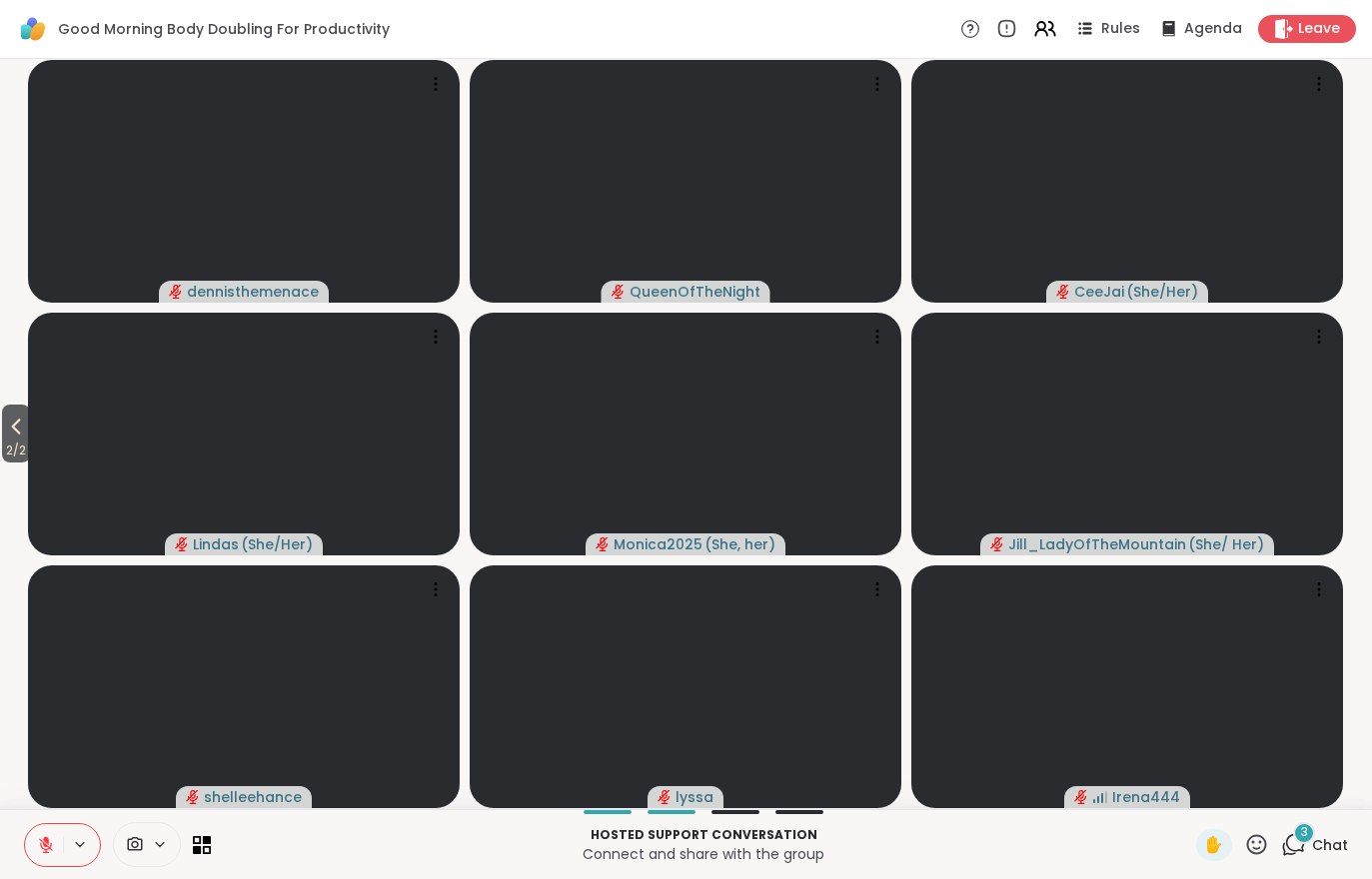 click on "3" at bounding box center (1304, 832) 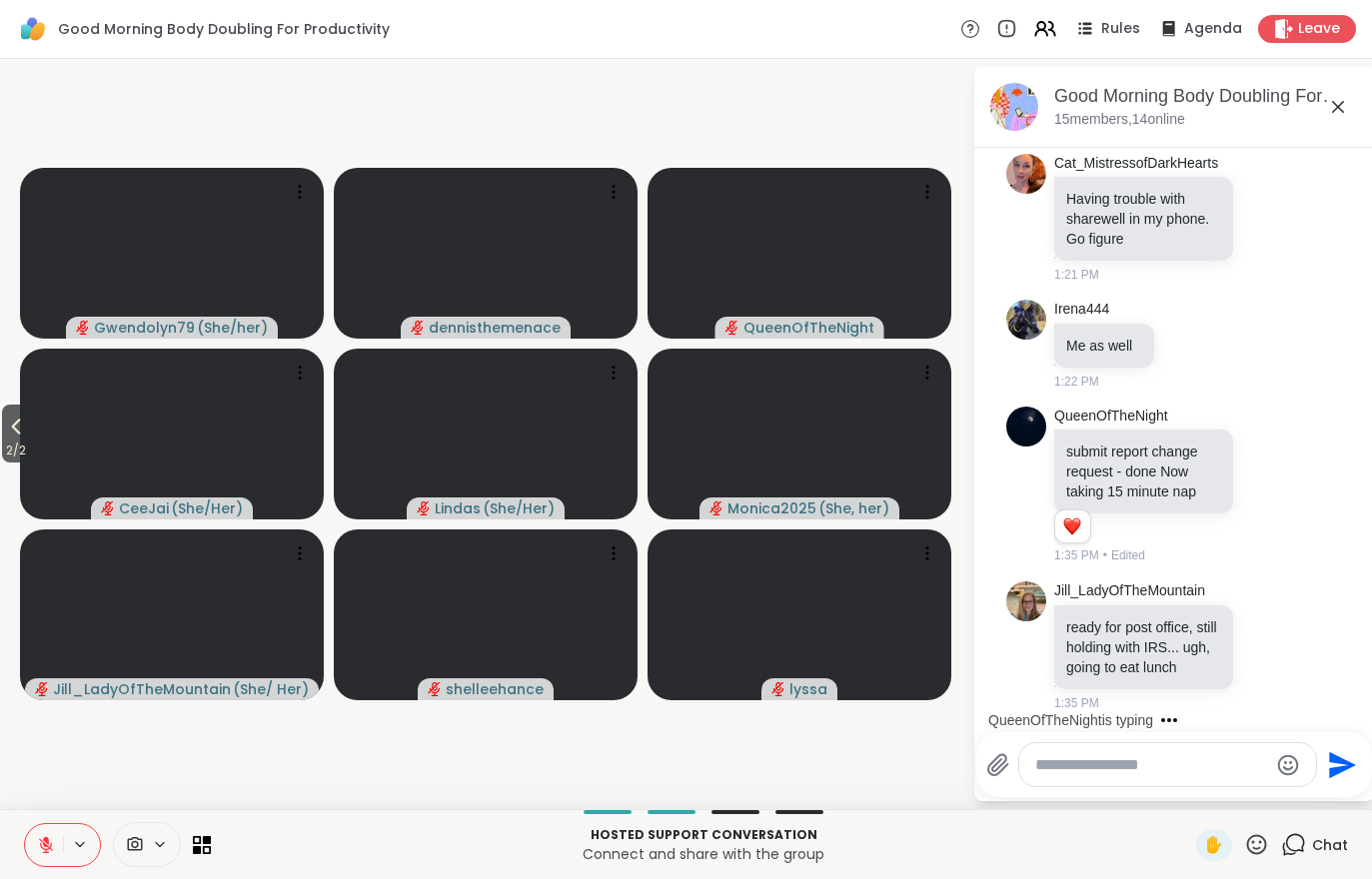 scroll, scrollTop: 3297, scrollLeft: 0, axis: vertical 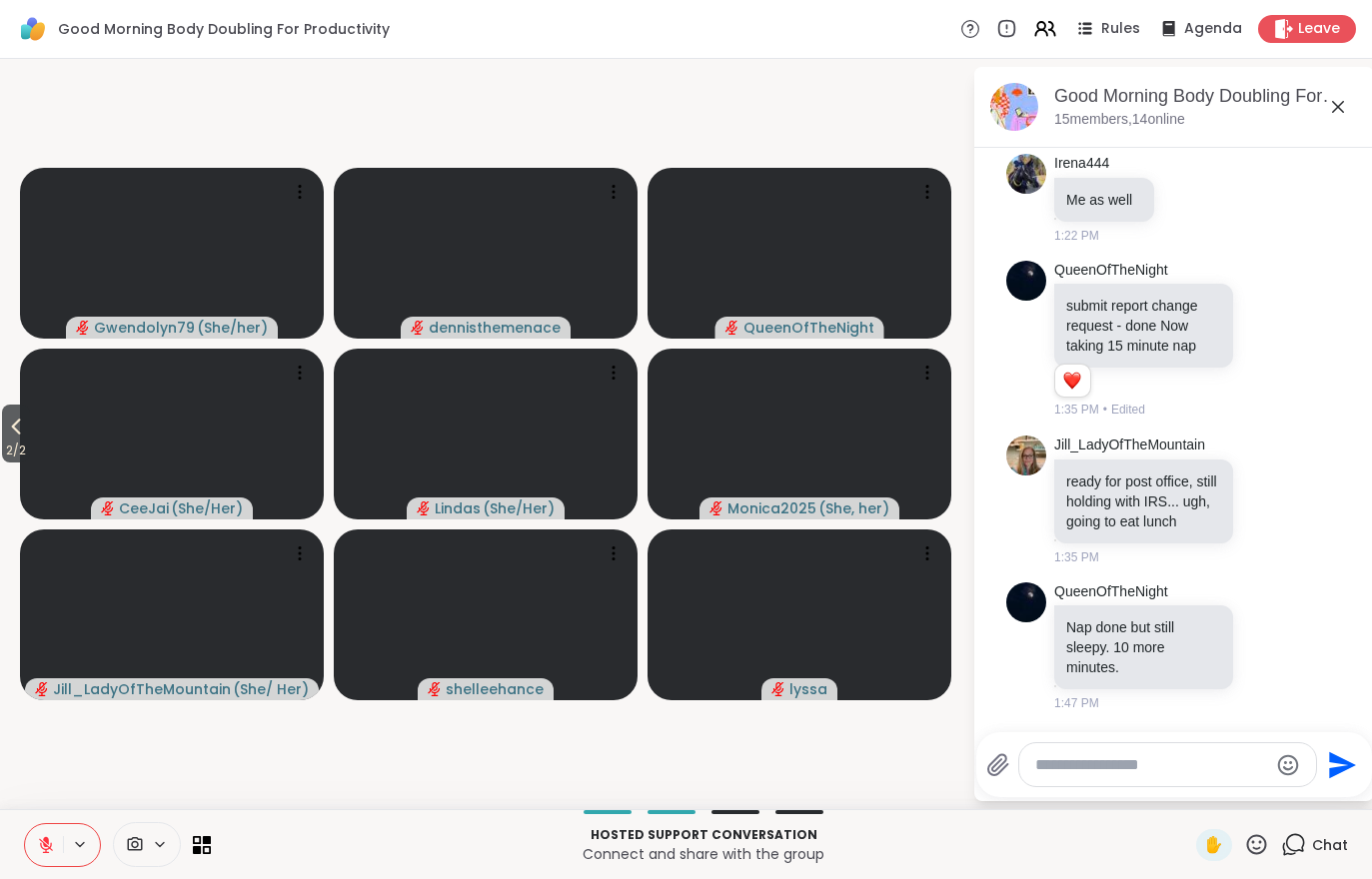click on "2  /  2" at bounding box center (16, 450) 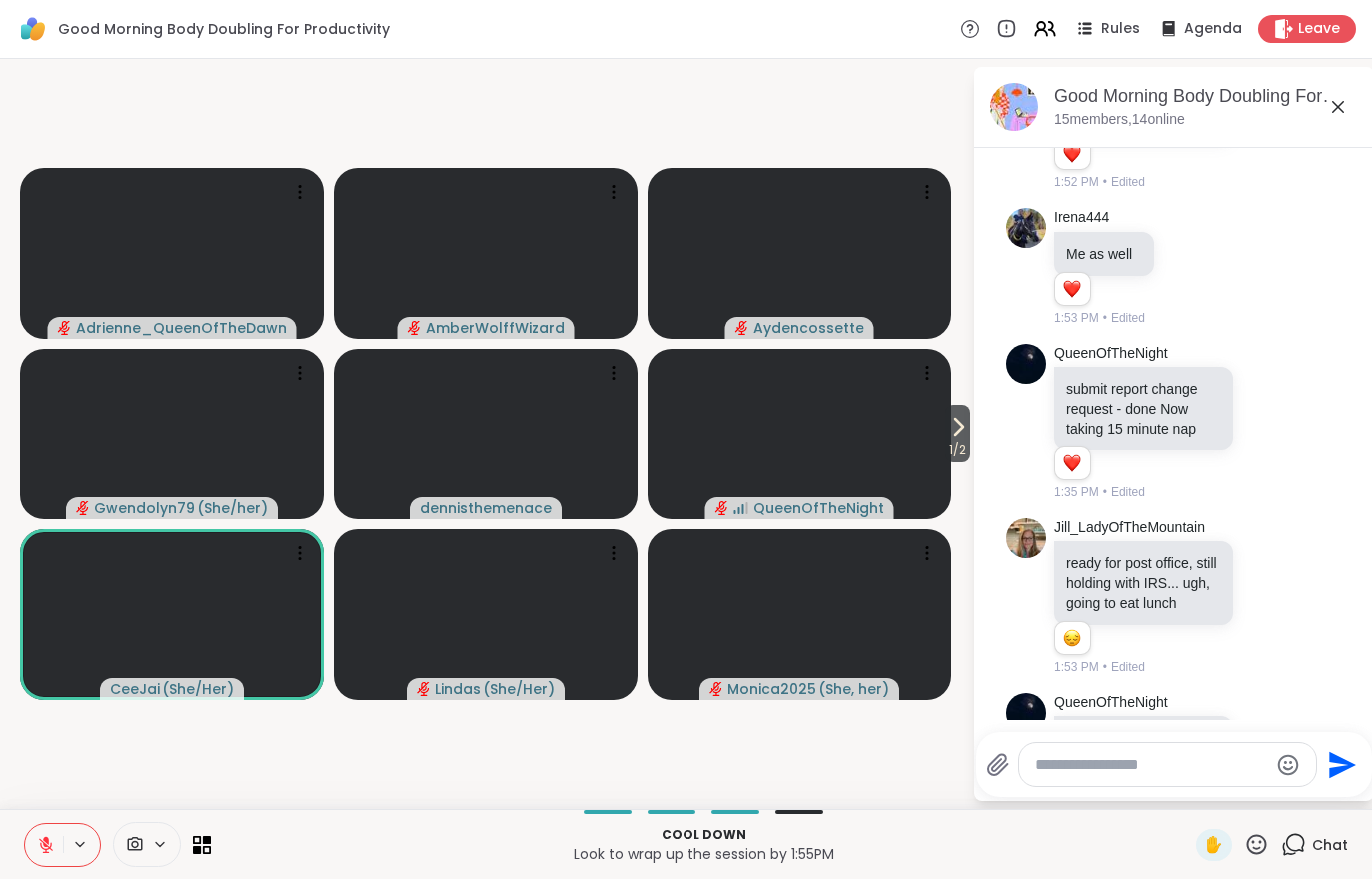 click on "1  /  2" at bounding box center [957, 450] 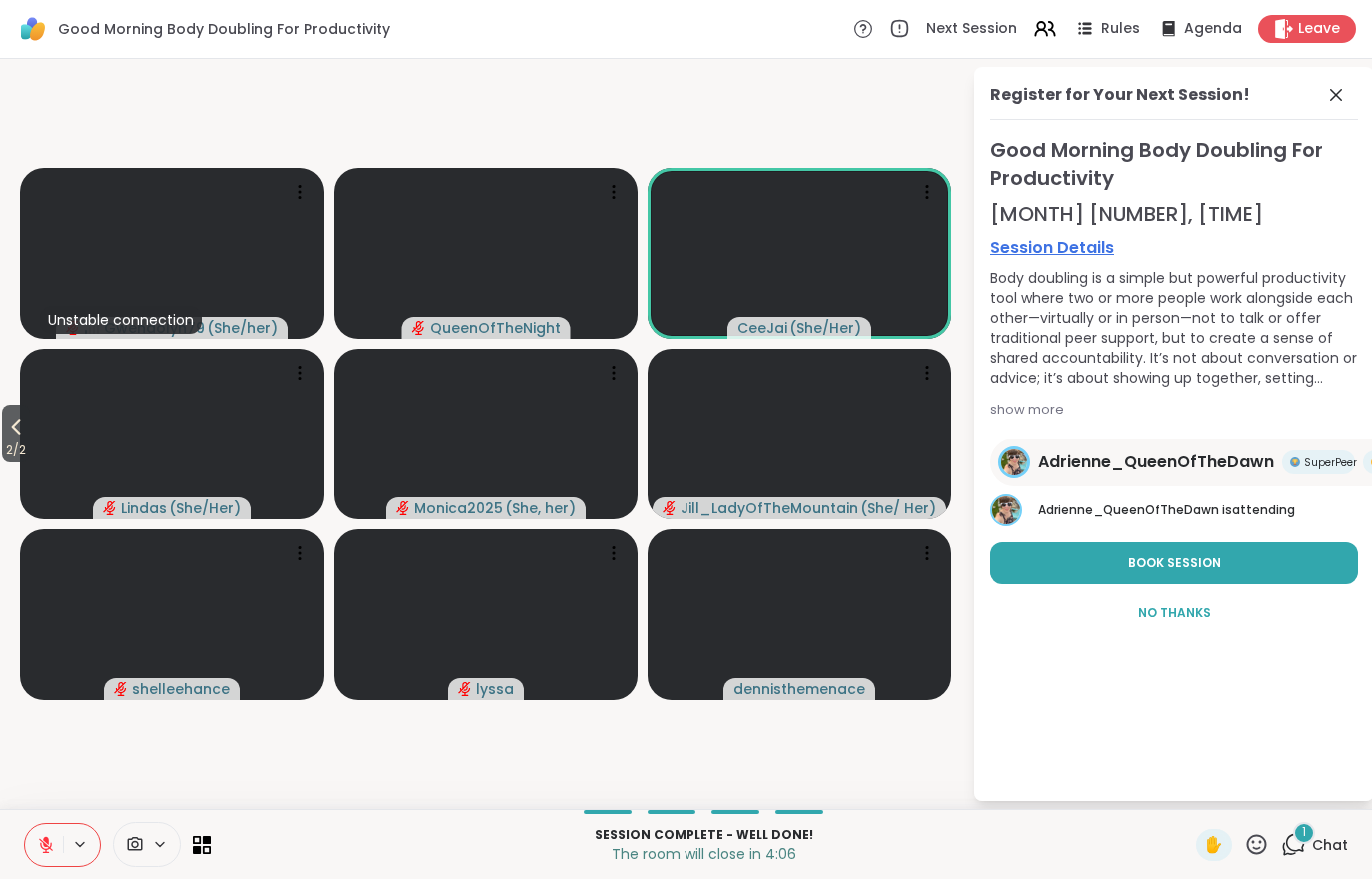 click 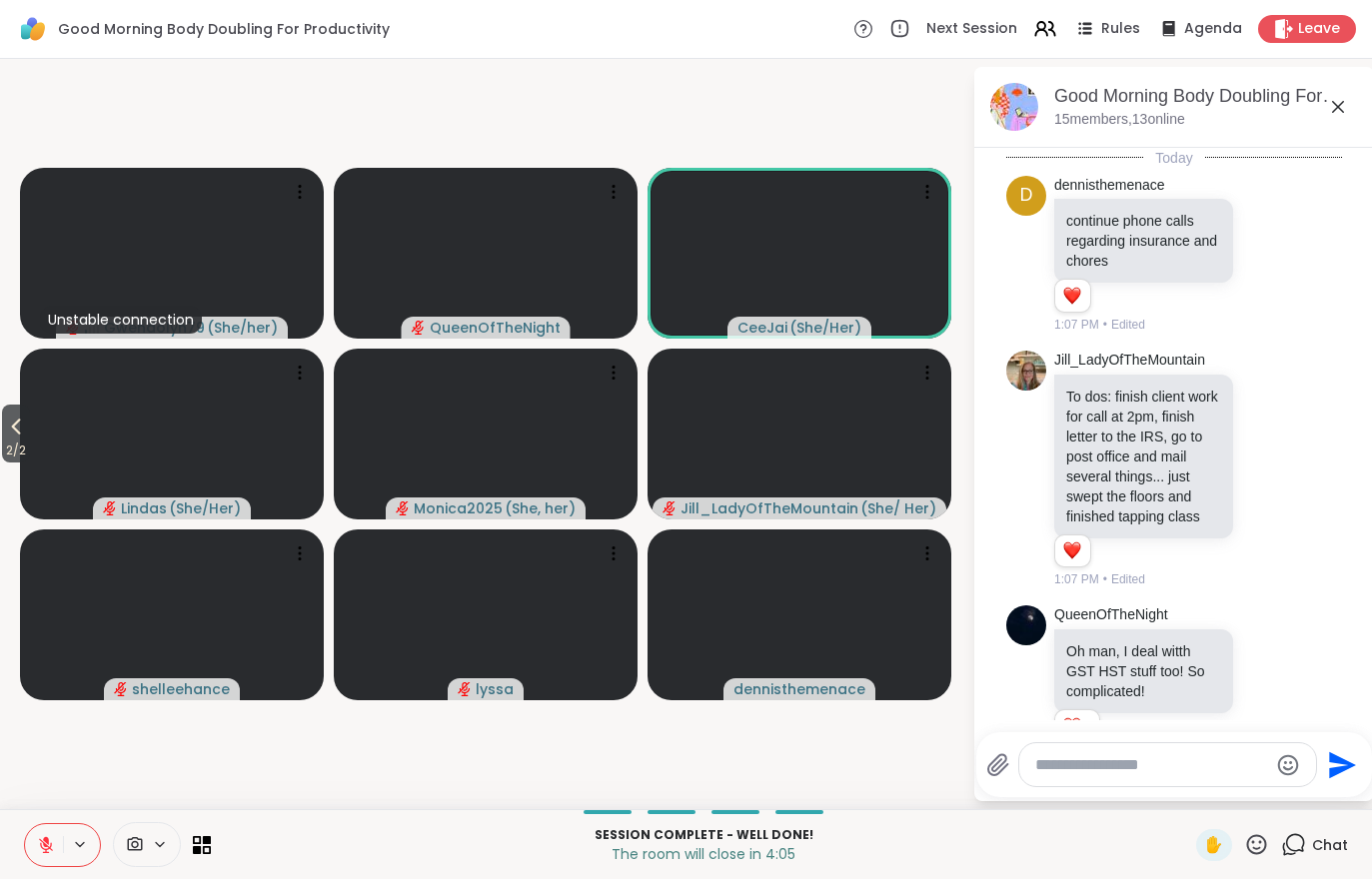 scroll, scrollTop: 3610, scrollLeft: 0, axis: vertical 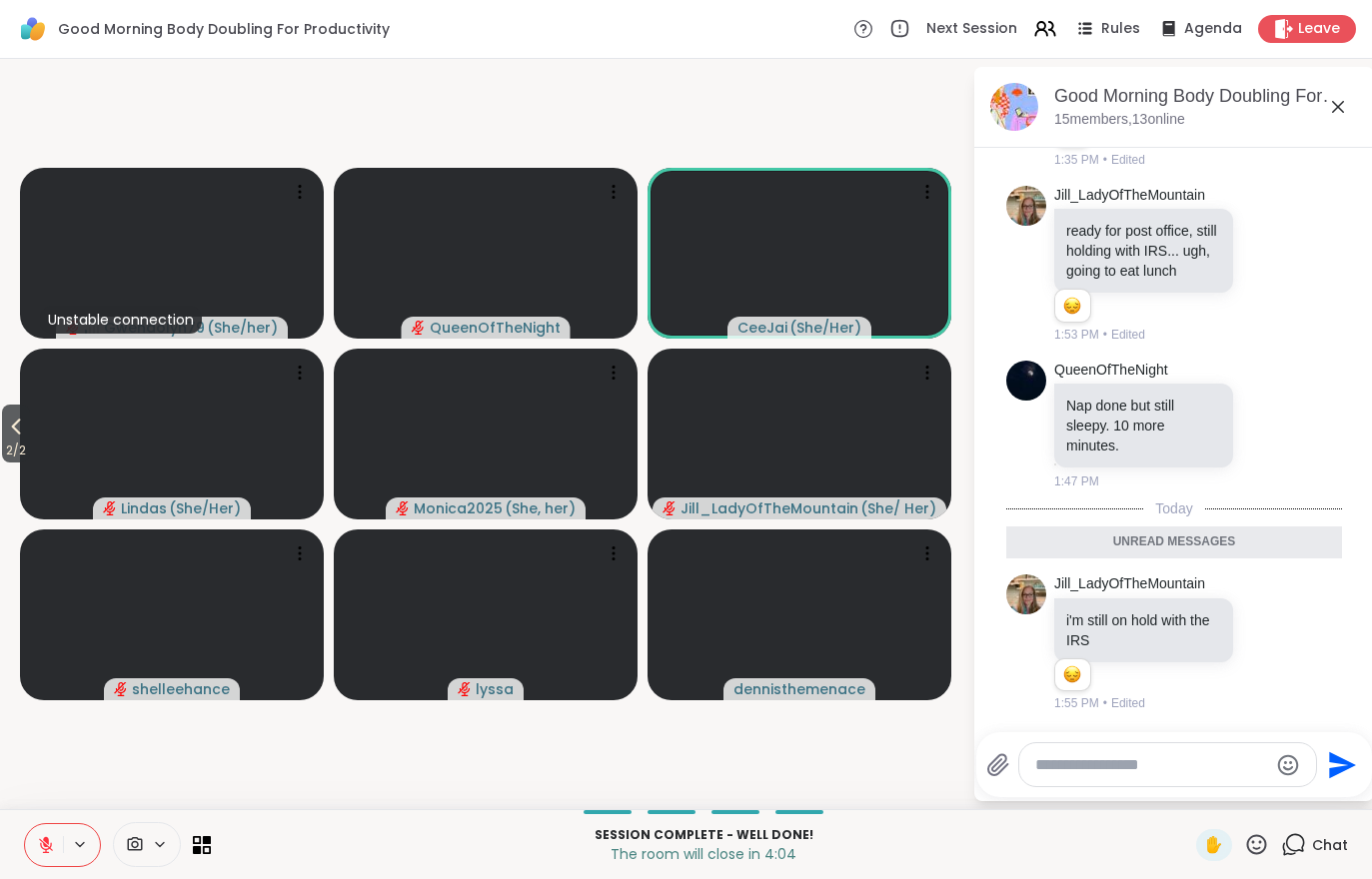 click on "Chat" at bounding box center (1314, 845) 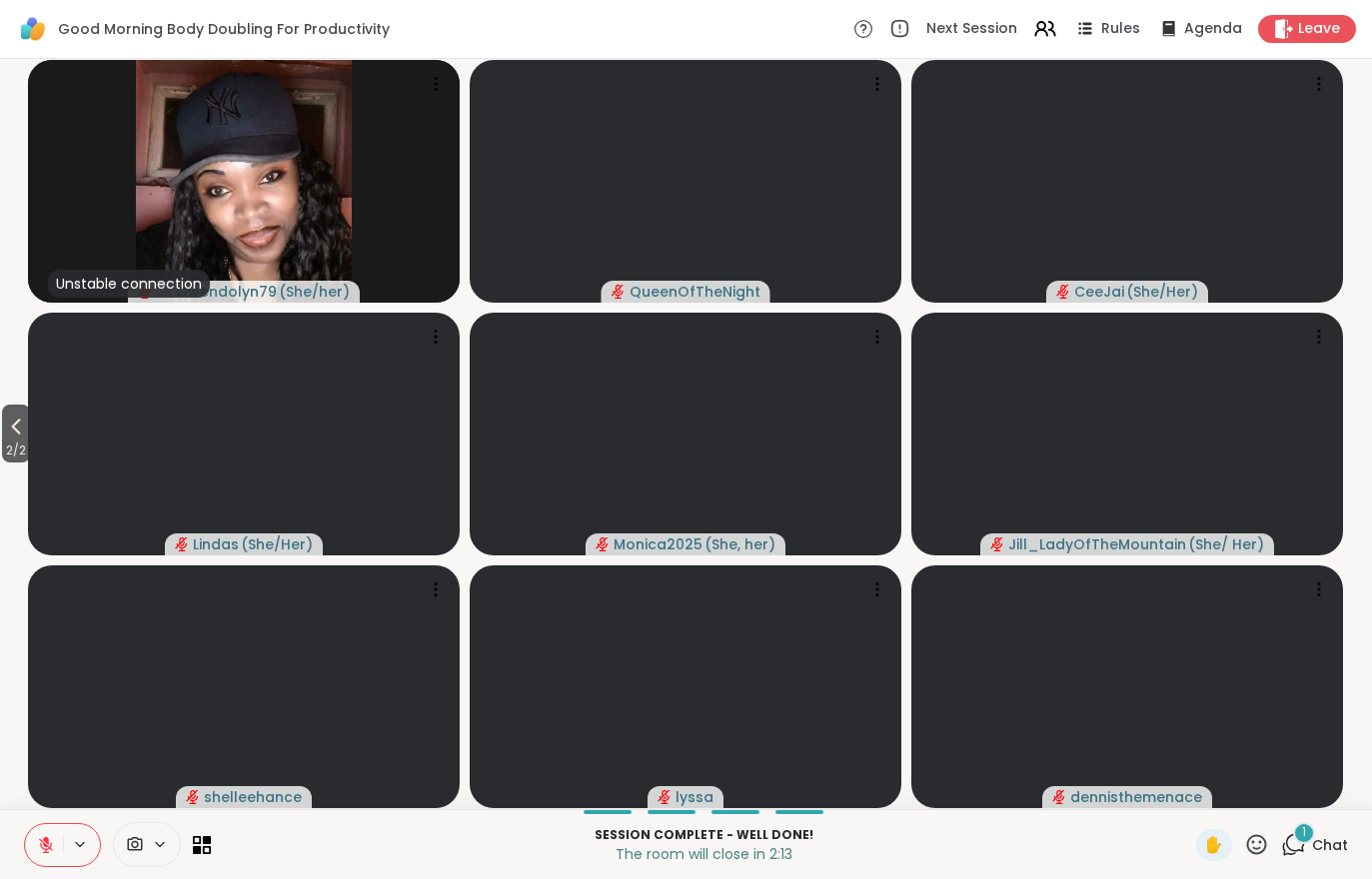 click on "Session Complete - well done! The room will close in 2:13 ✋ 1 Chat" at bounding box center [686, 844] 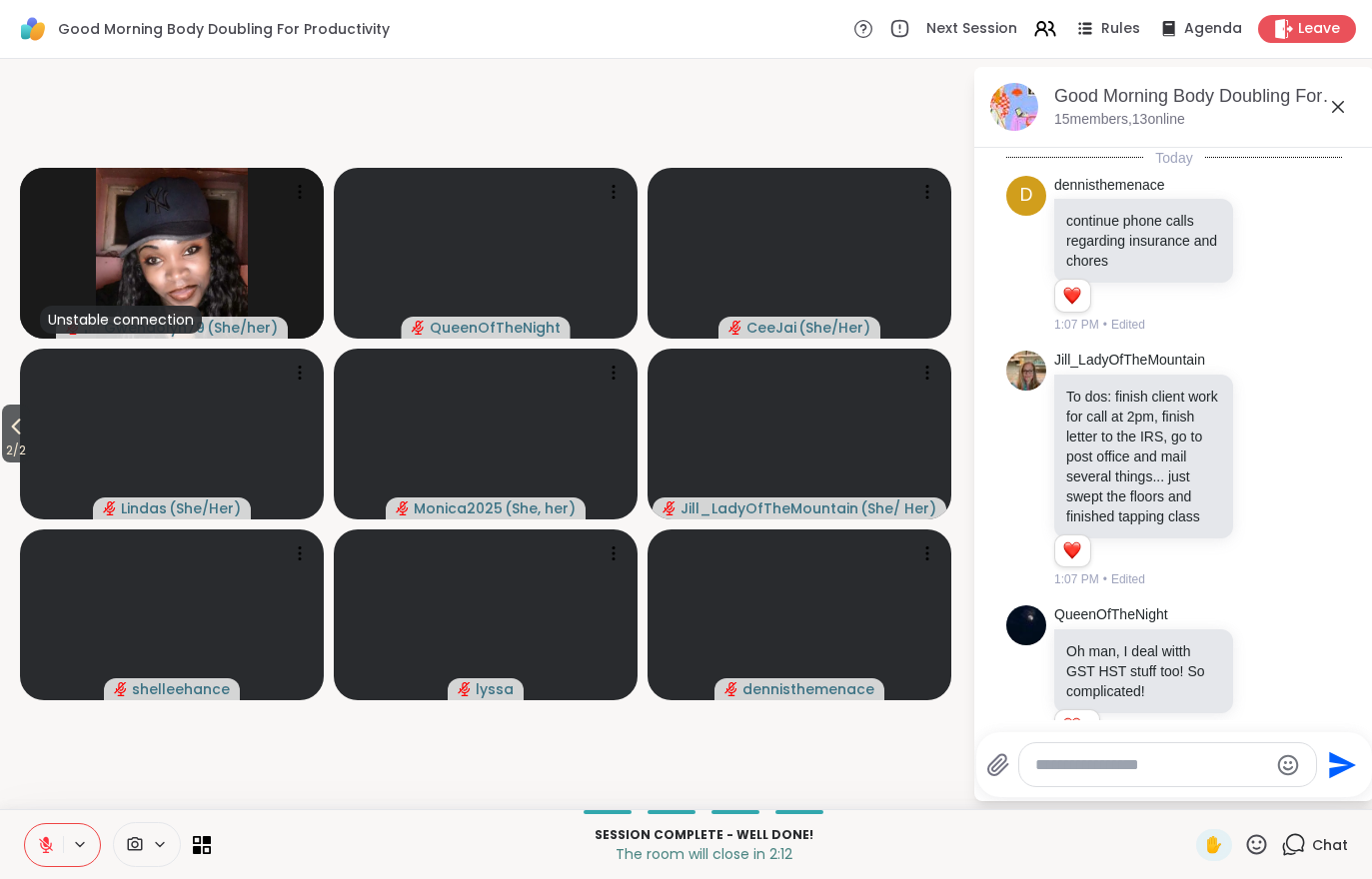scroll, scrollTop: 3808, scrollLeft: 0, axis: vertical 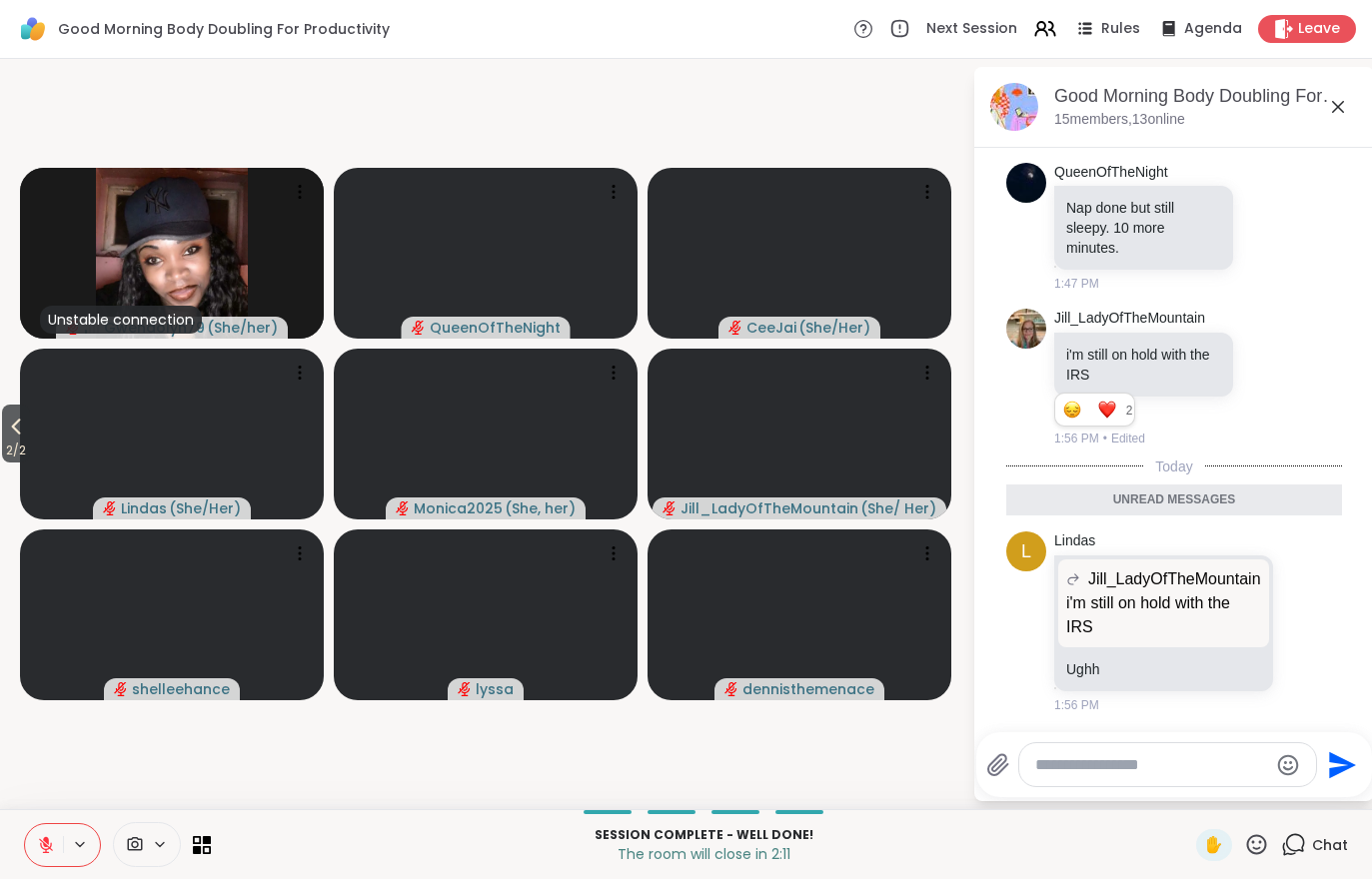 click on "Session Complete - well done! The room will close in 2:11 ✋ Chat" at bounding box center (686, 844) 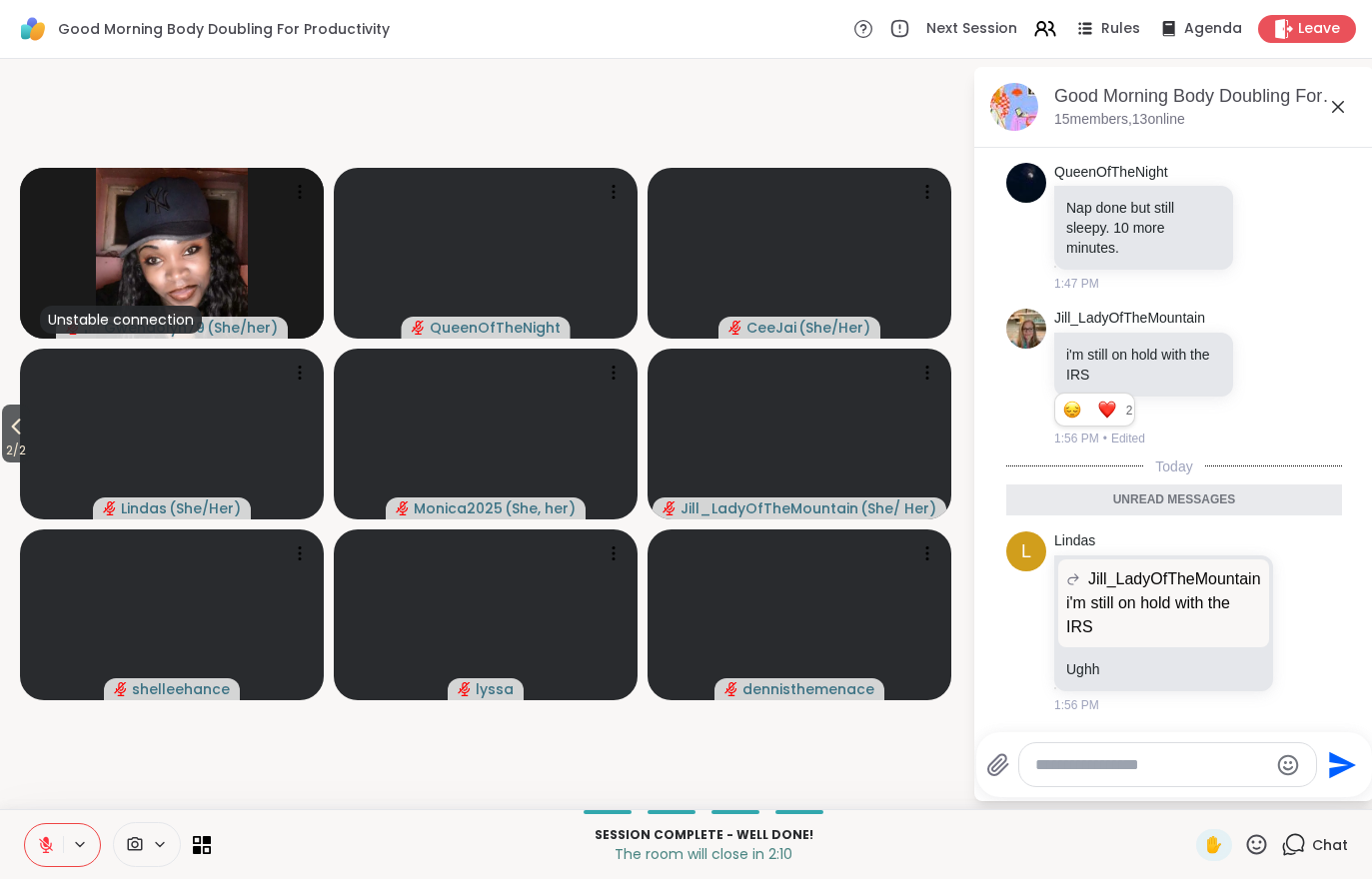 click on "Chat" at bounding box center [1314, 845] 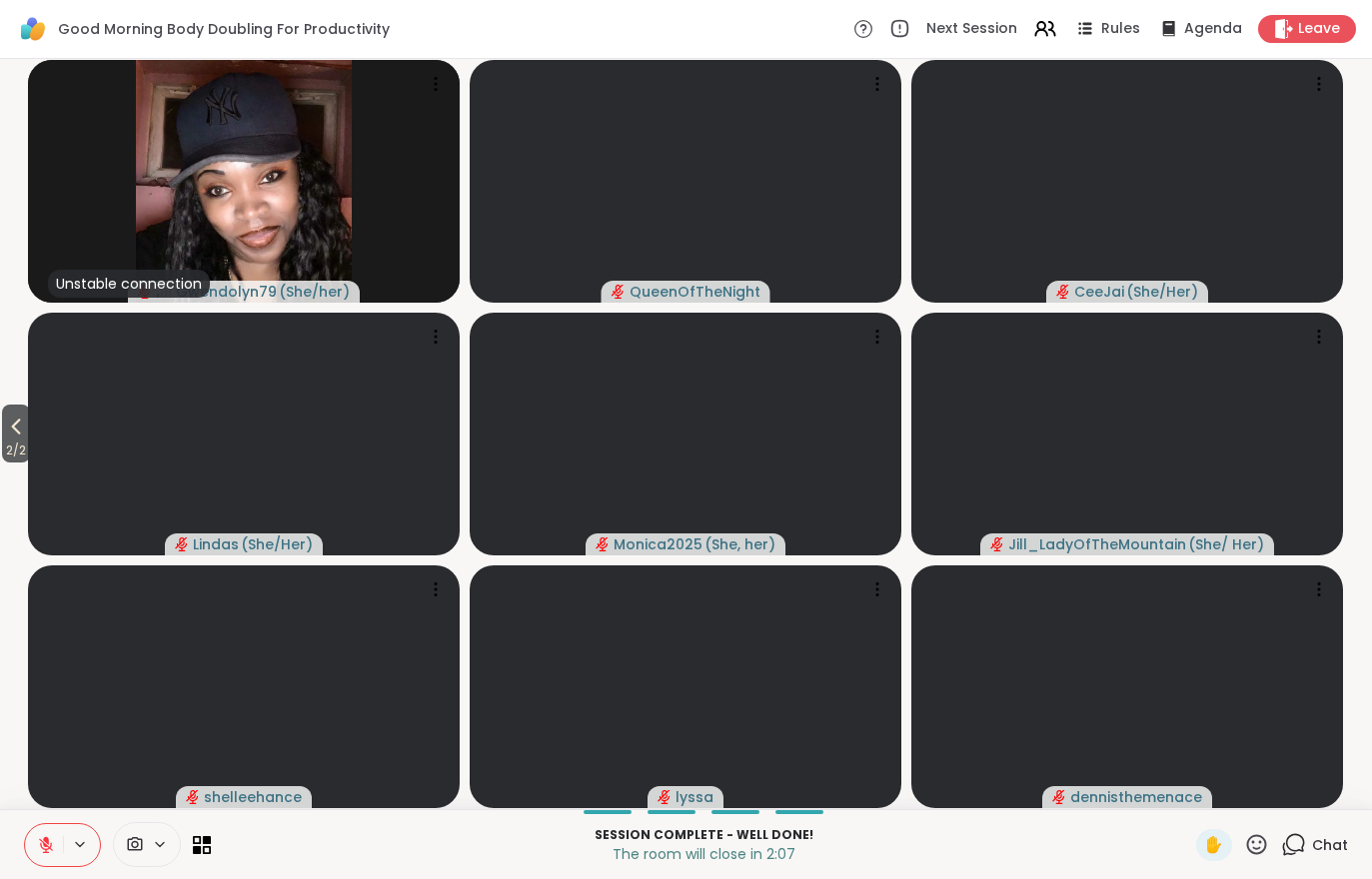 click 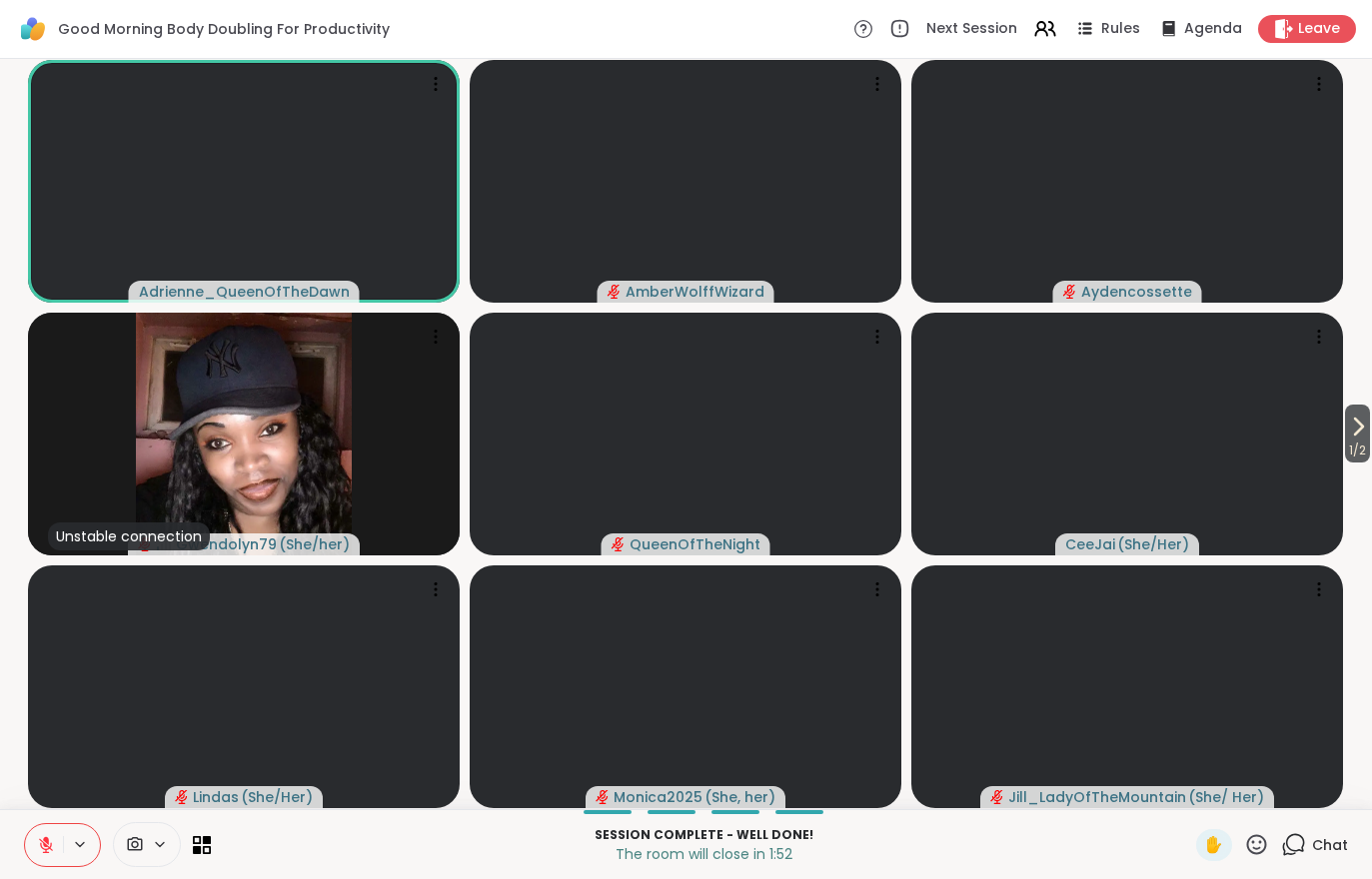 click on "Leave" at bounding box center [1307, 29] 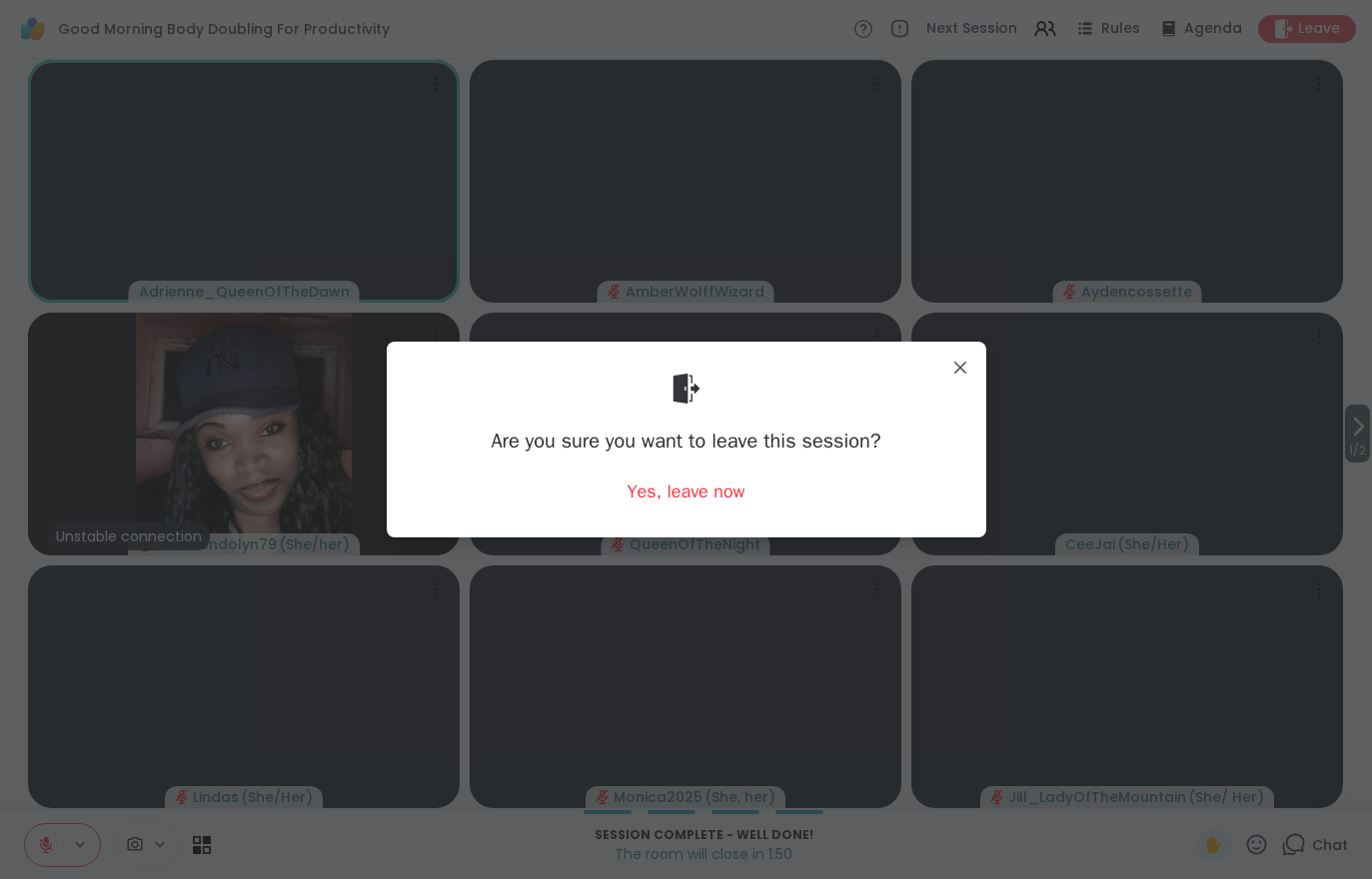 click on "Are you sure you want to leave this session? Yes, leave now" at bounding box center (686, 439) 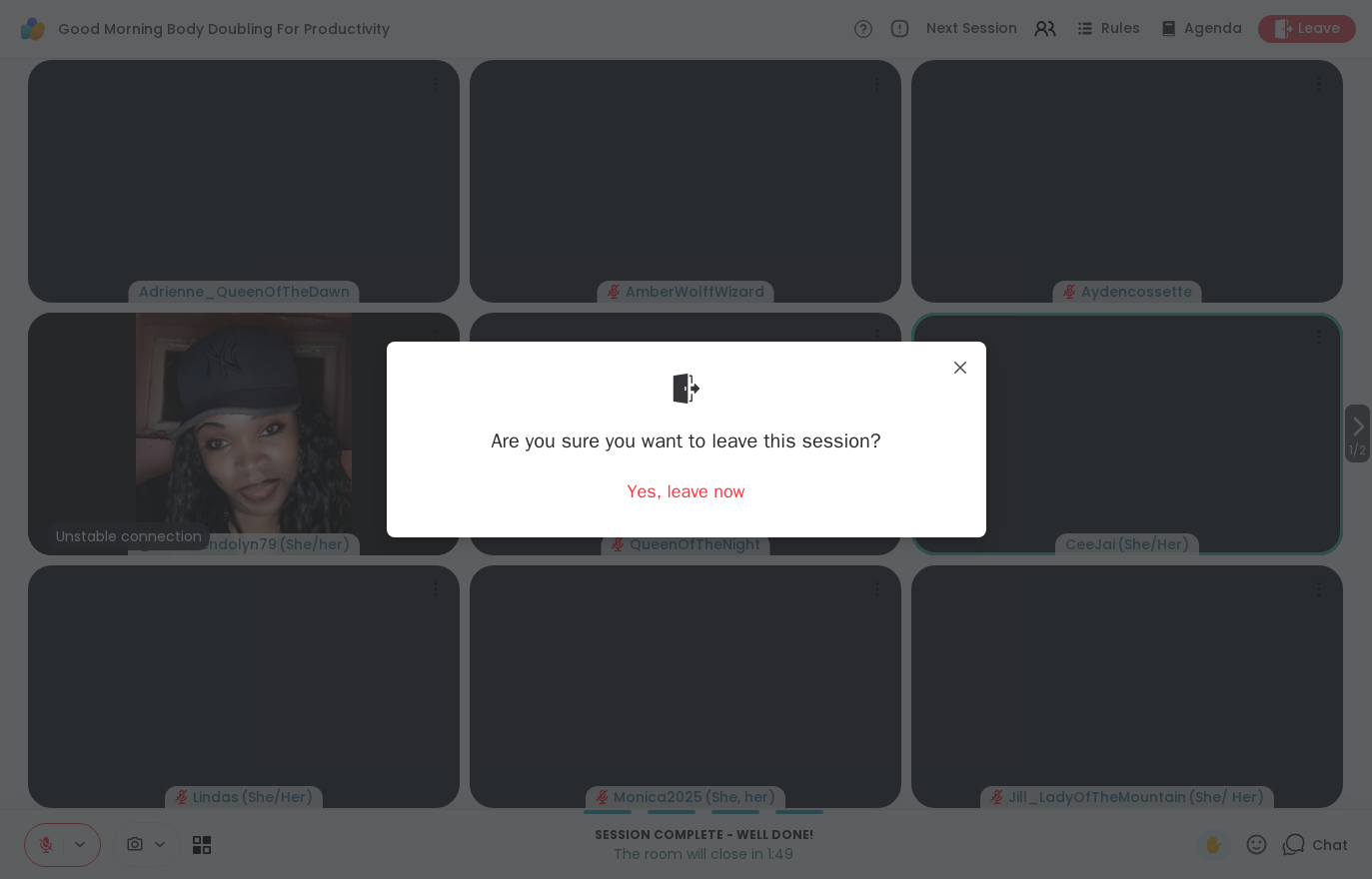click on "Yes, leave now" at bounding box center [686, 491] 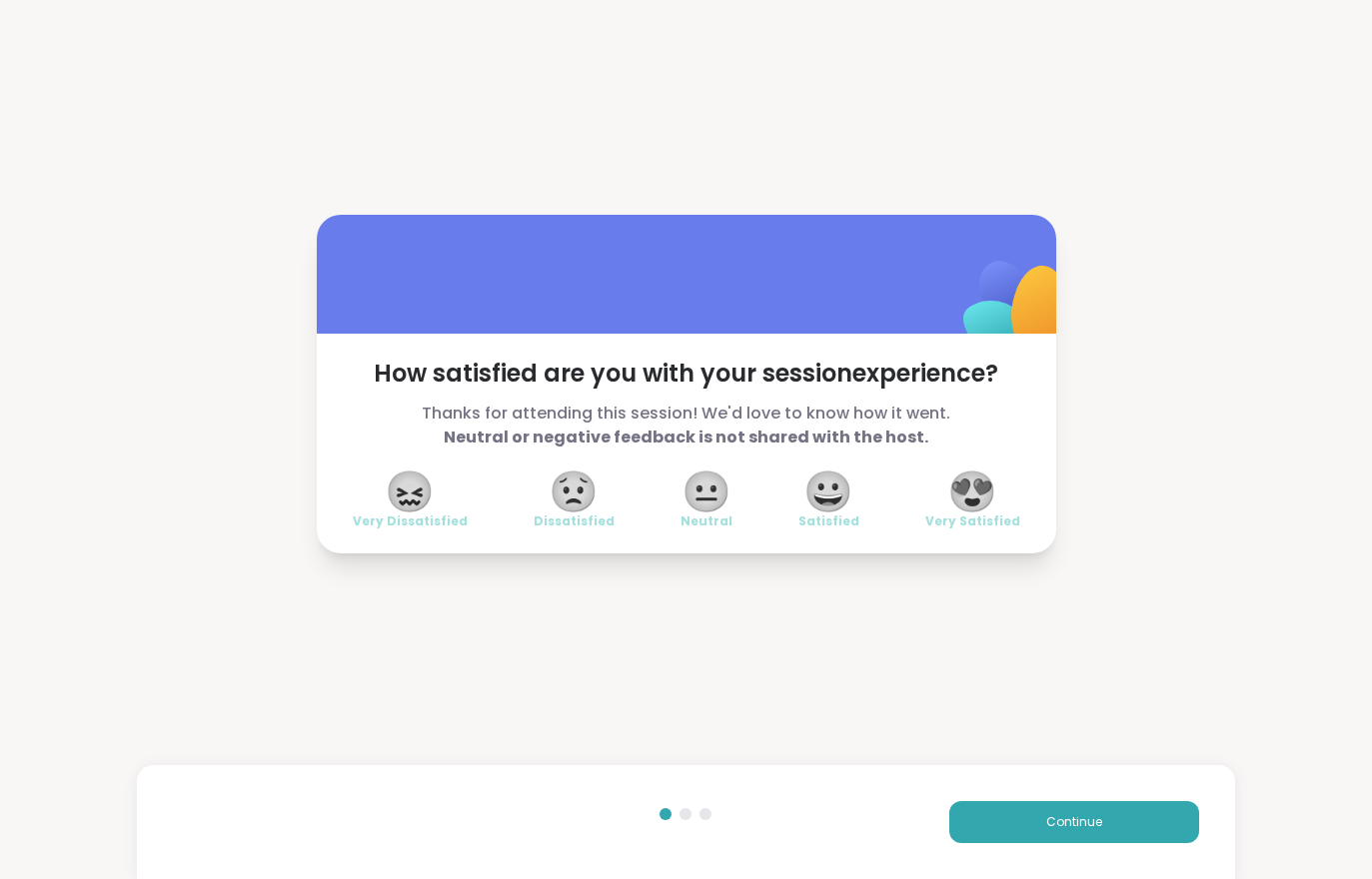 click on "Continue" at bounding box center (1074, 822) 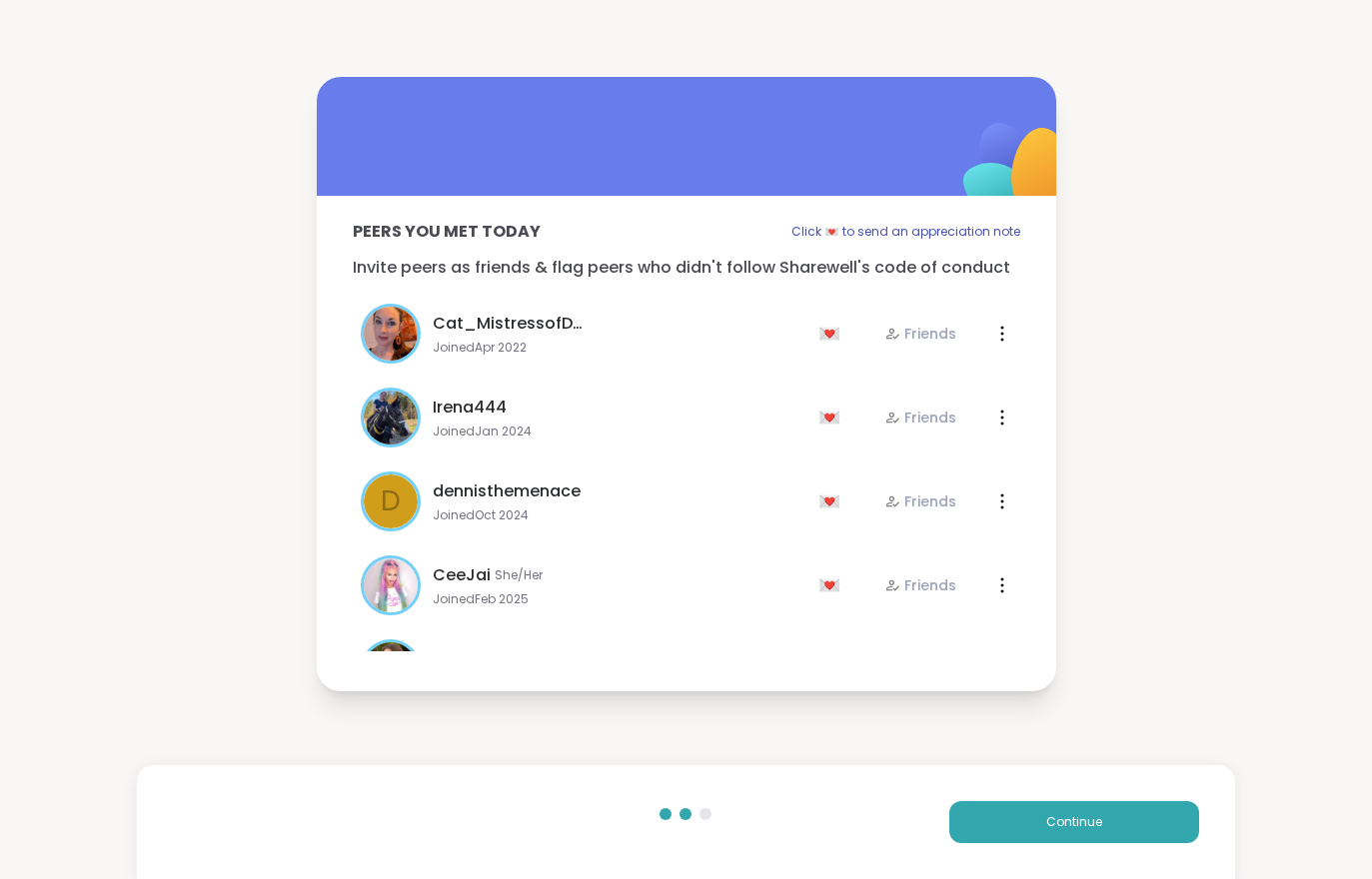 click on "Continue" at bounding box center (1074, 822) 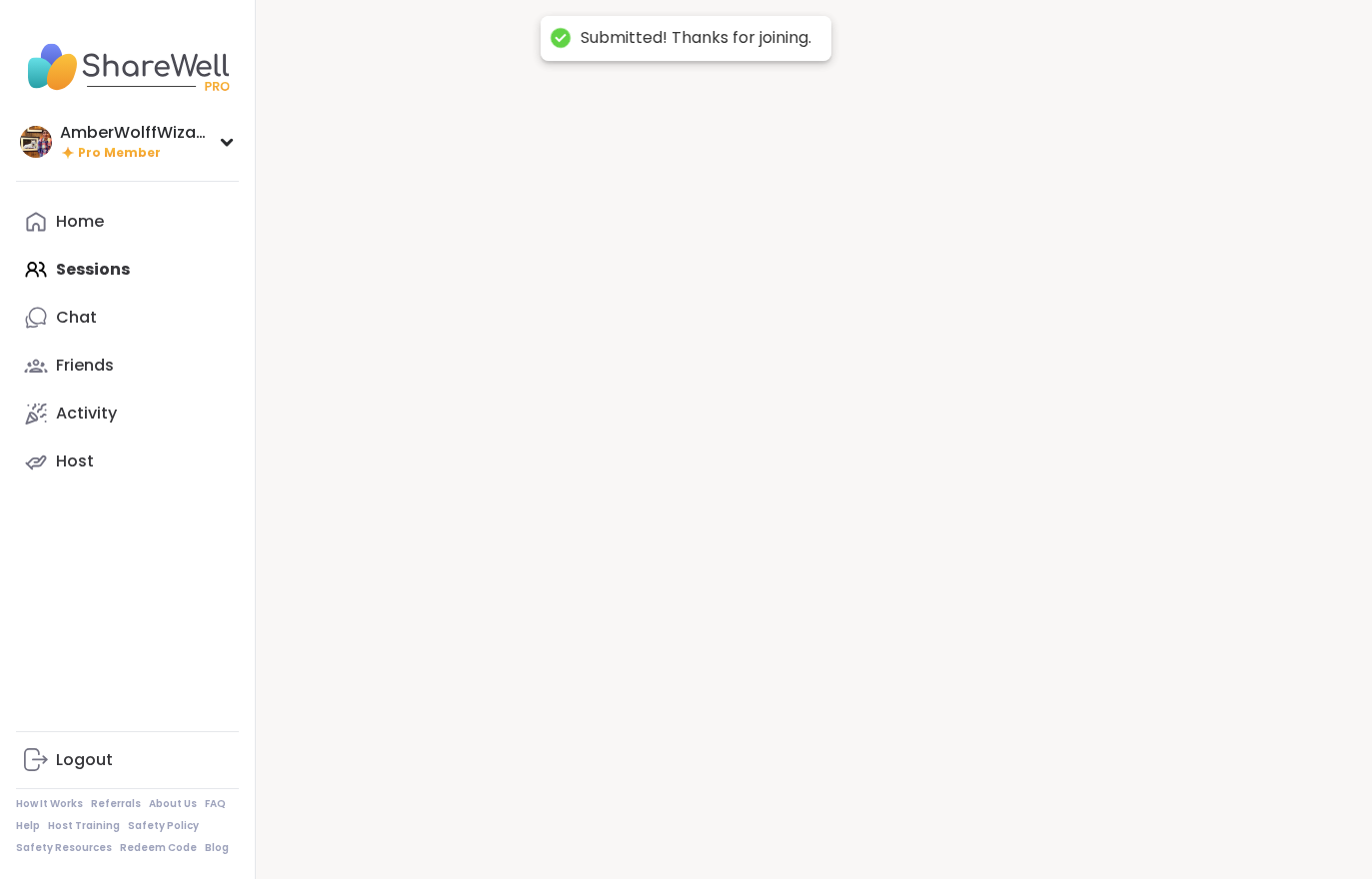 click at bounding box center [813, 440] 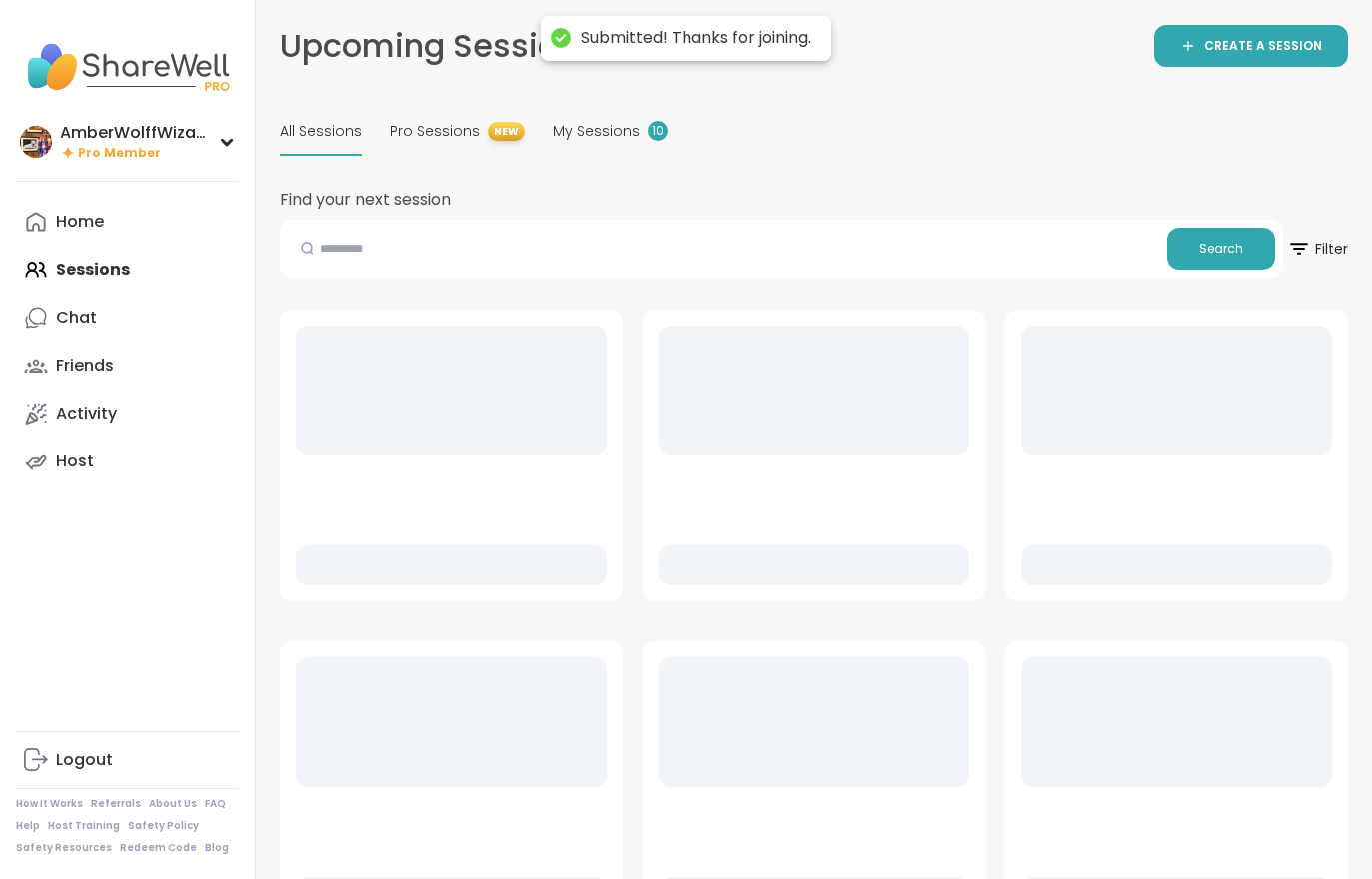 click at bounding box center (1021, 657) 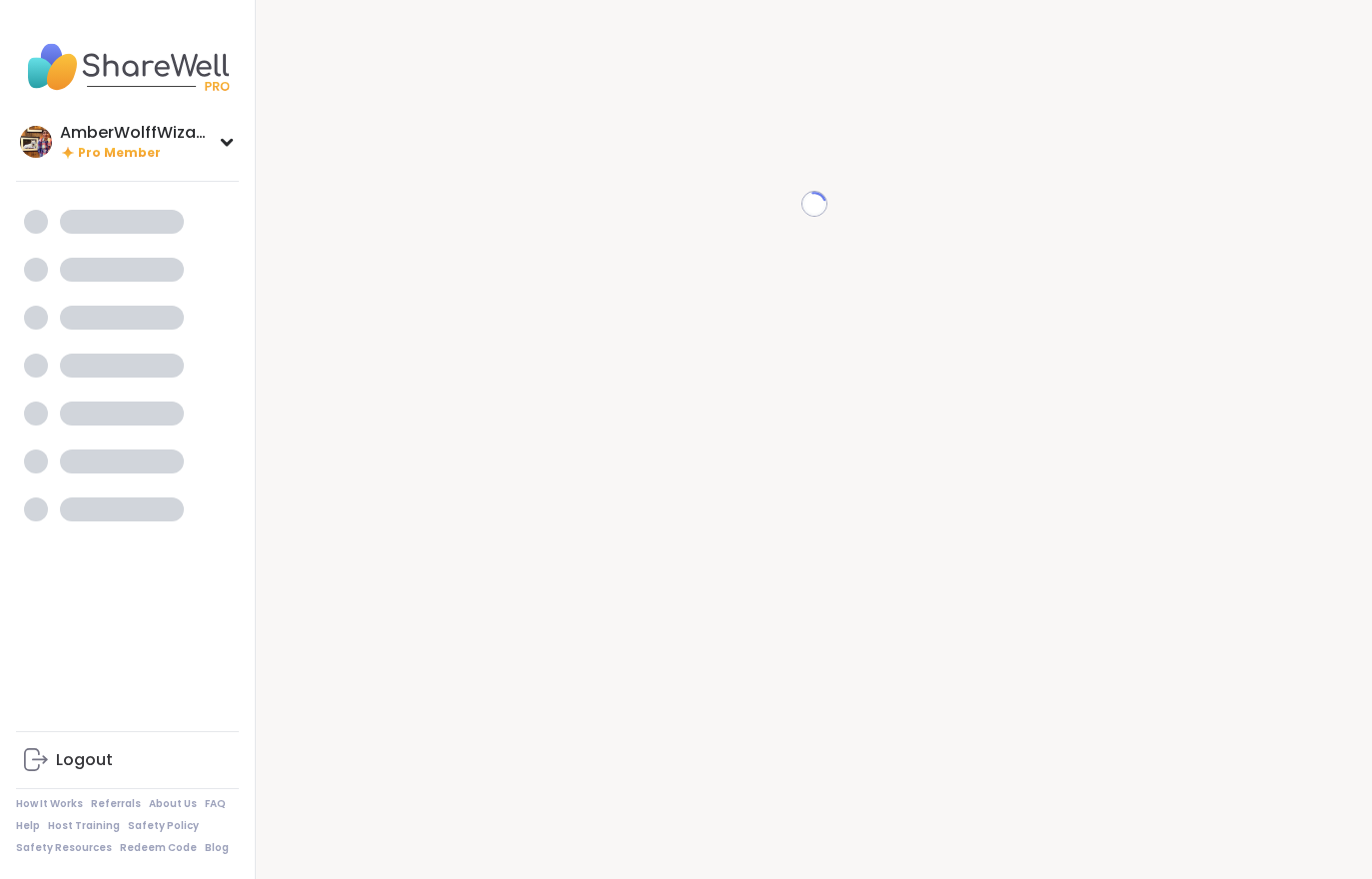 scroll, scrollTop: 0, scrollLeft: 0, axis: both 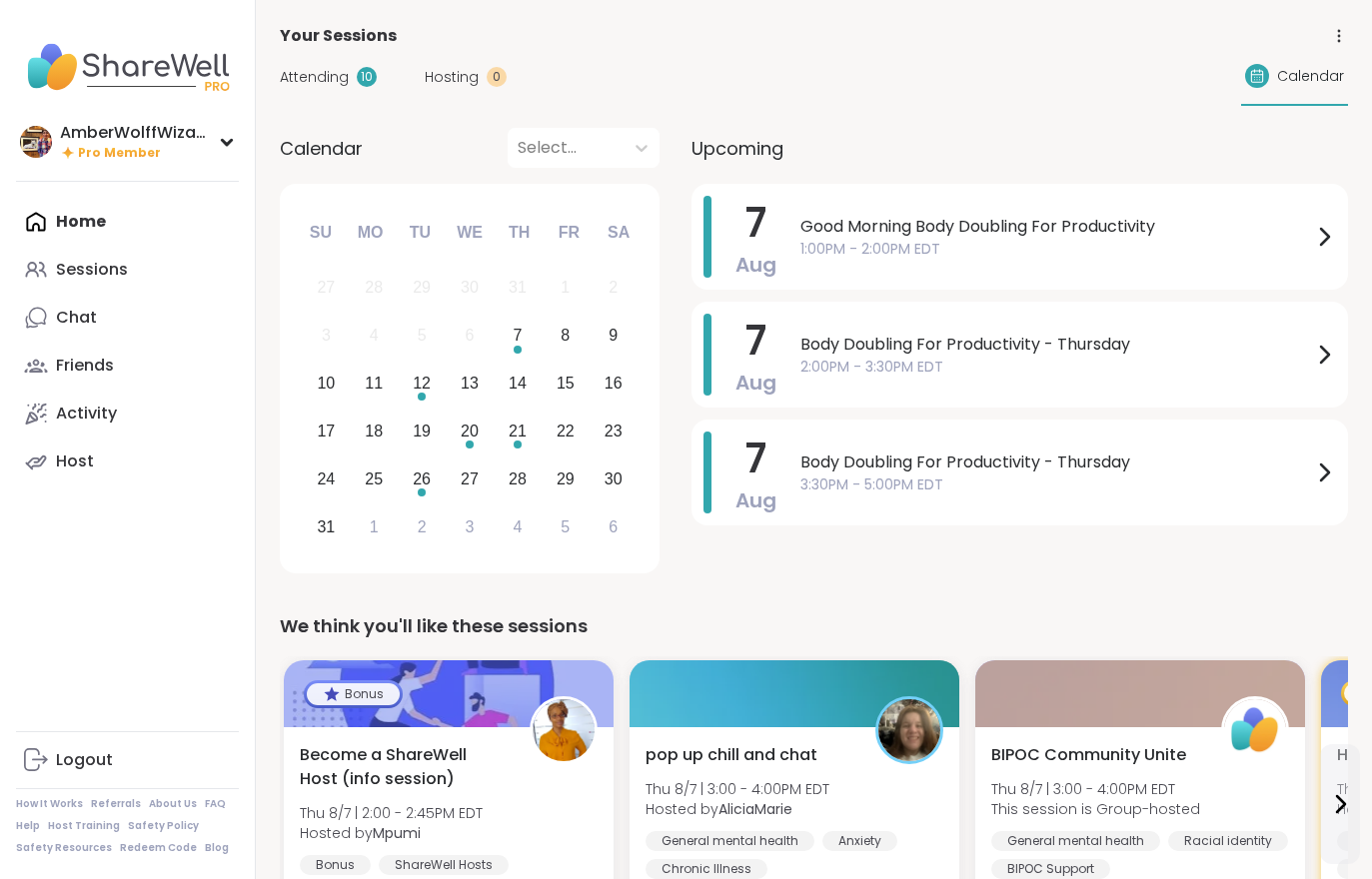 click on "Attending" at bounding box center [314, 77] 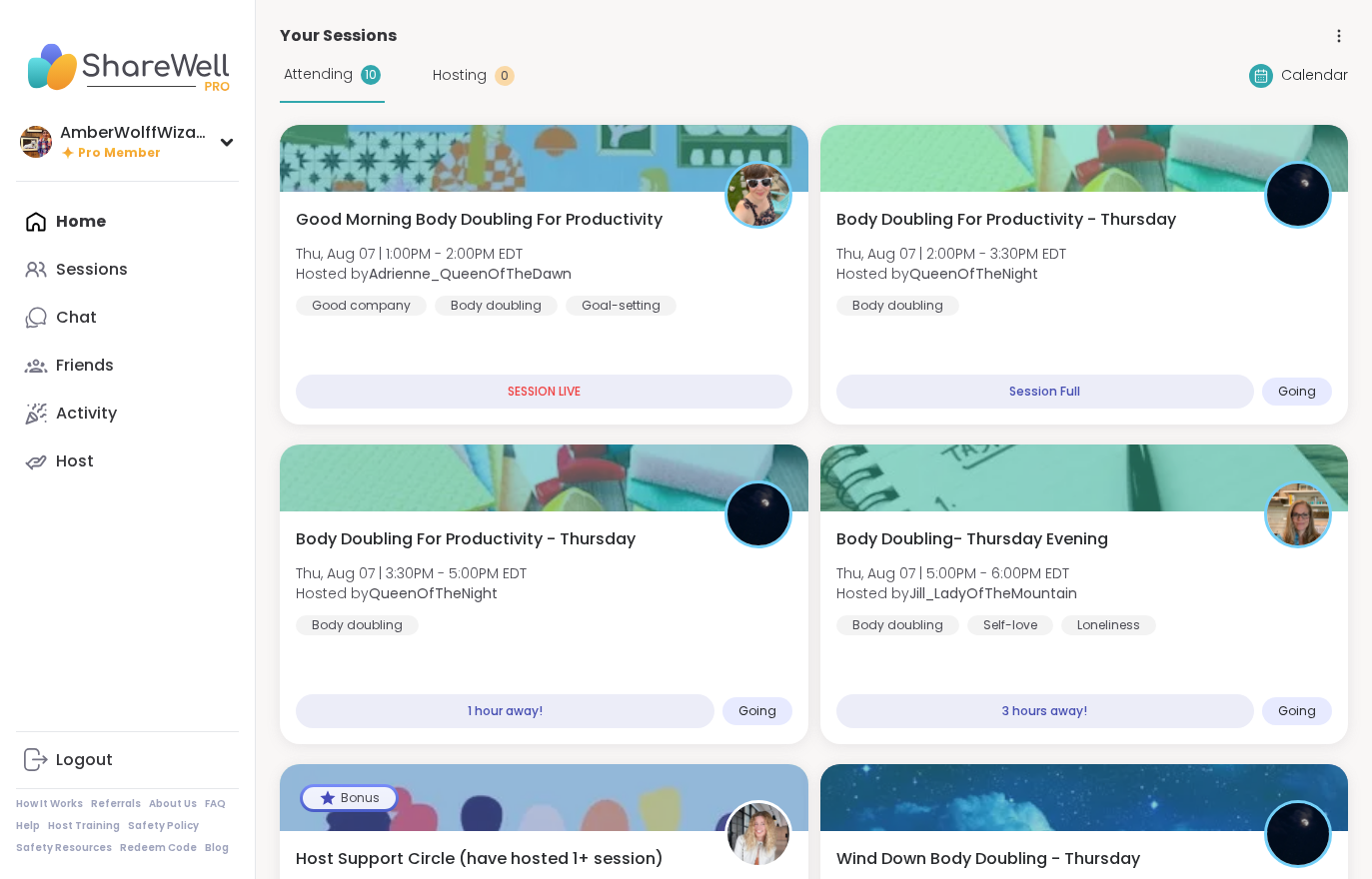 click on "Body Doubling For Productivity - Thursday Thu, Aug 07 | 2:00PM - 3:30PM EDT Hosted by  QueenOfTheNight Body doubling" at bounding box center (1084, 262) 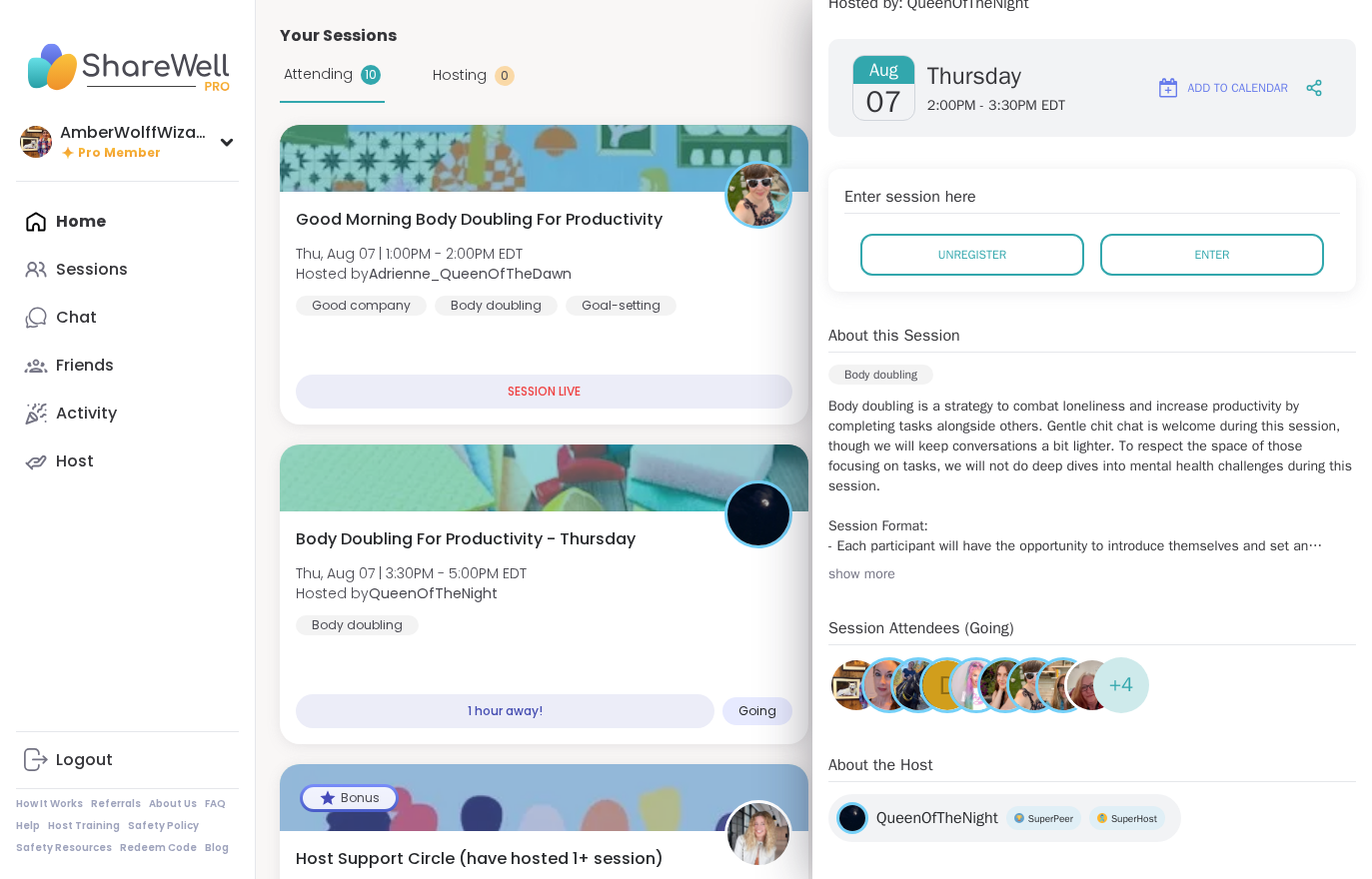 scroll, scrollTop: 299, scrollLeft: 0, axis: vertical 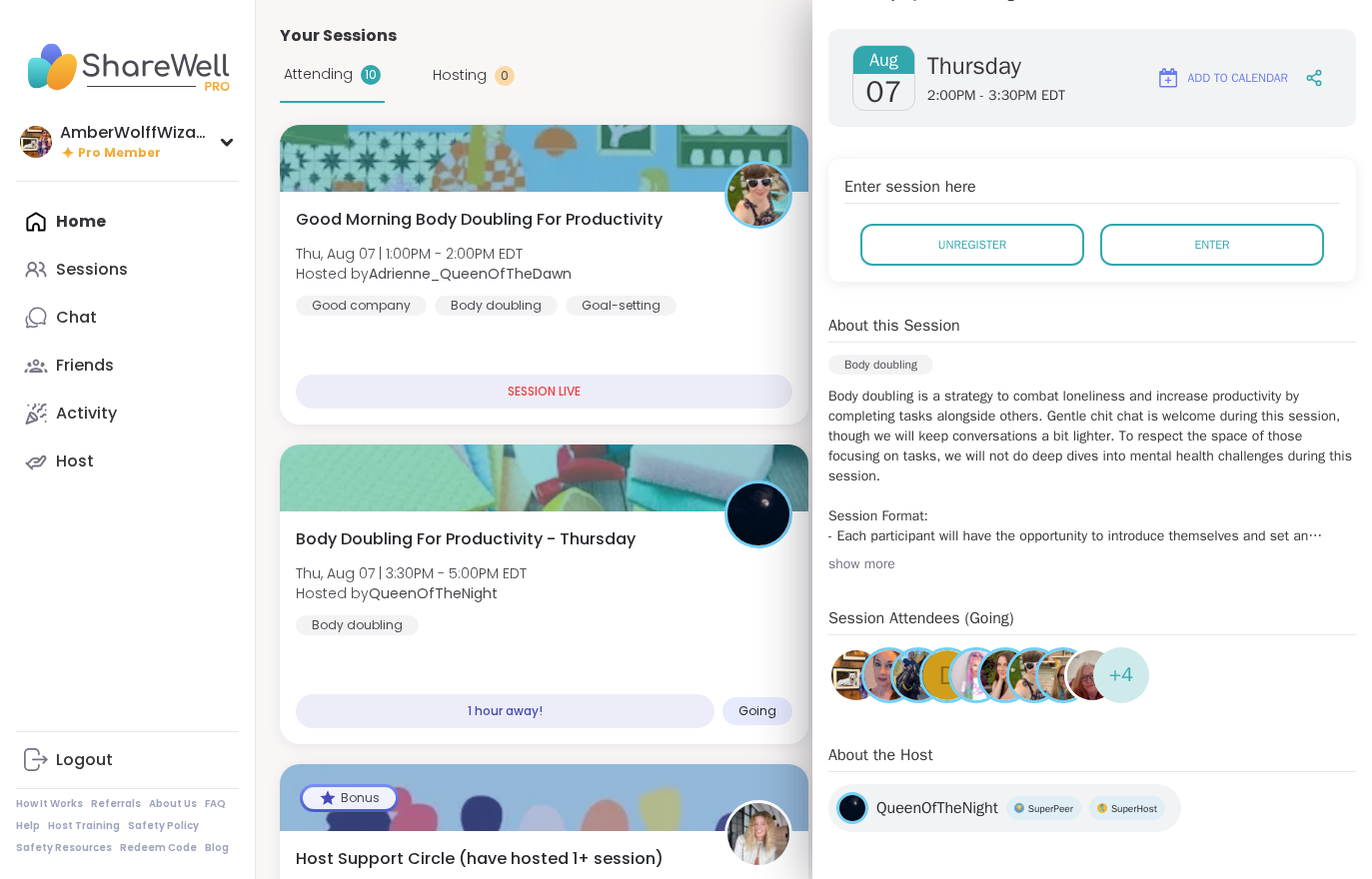 click on "Enter" at bounding box center [1212, 245] 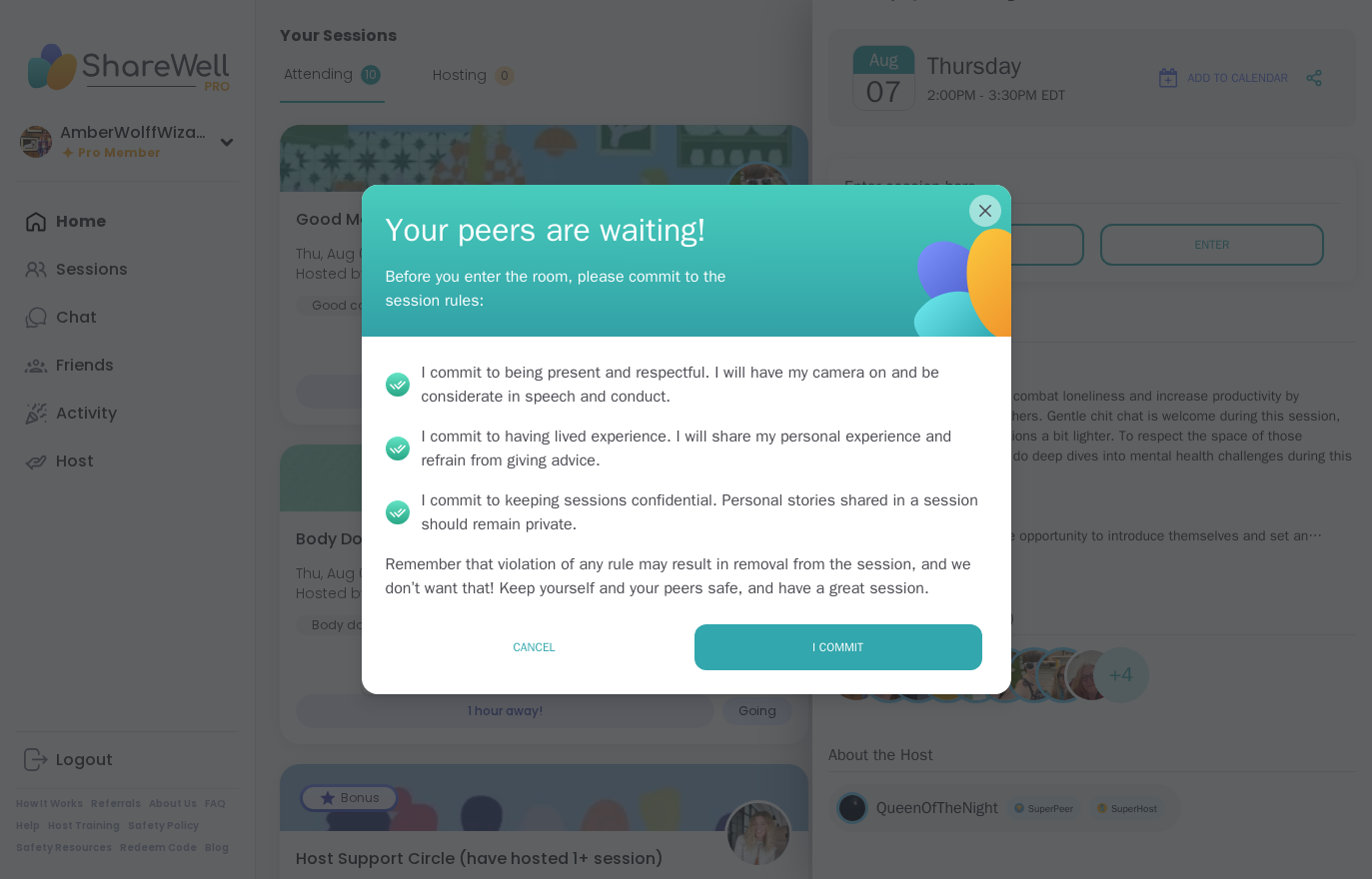 click on "I commit" at bounding box center [837, 647] 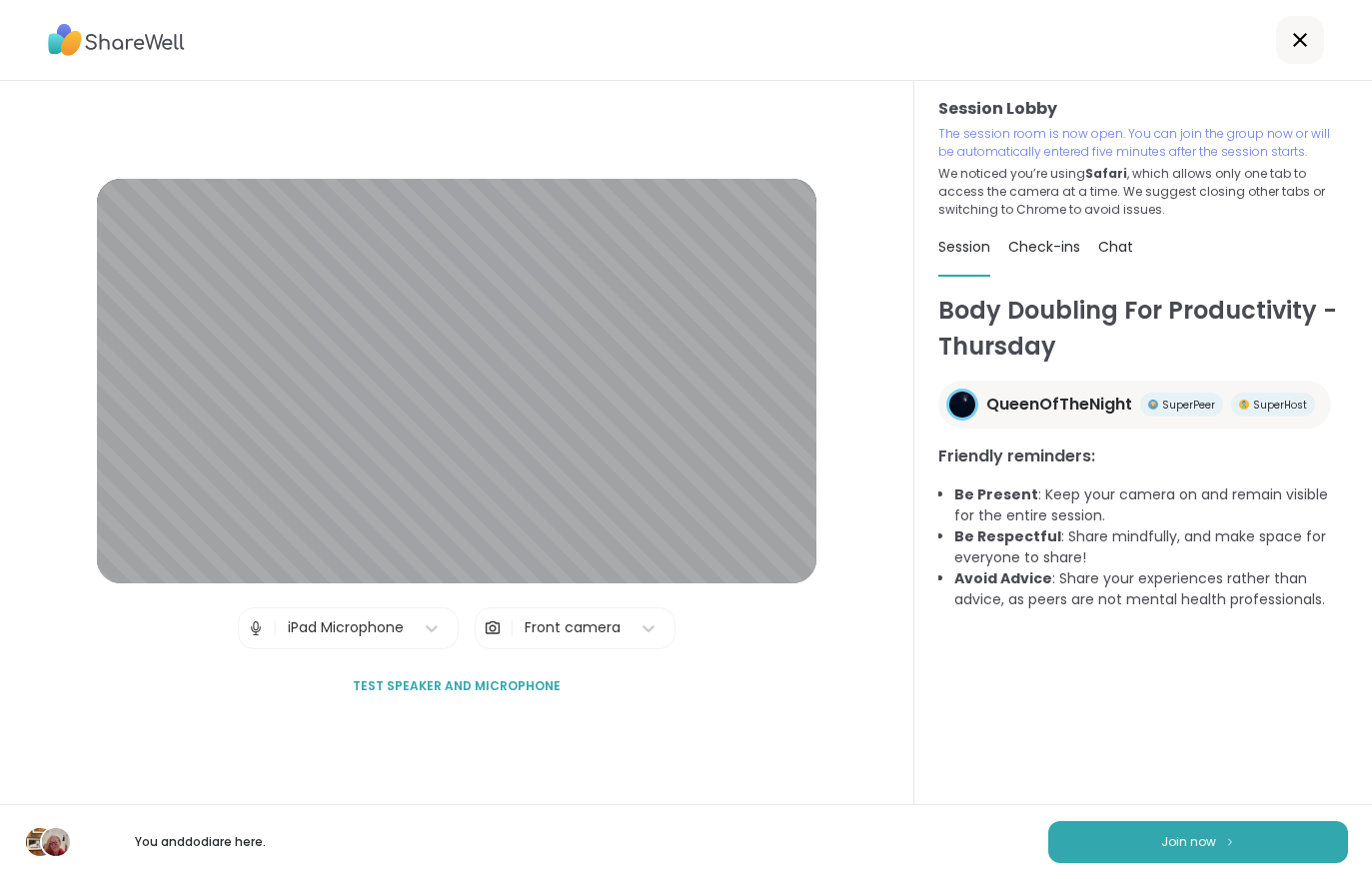 click on "Join now" at bounding box center (1198, 842) 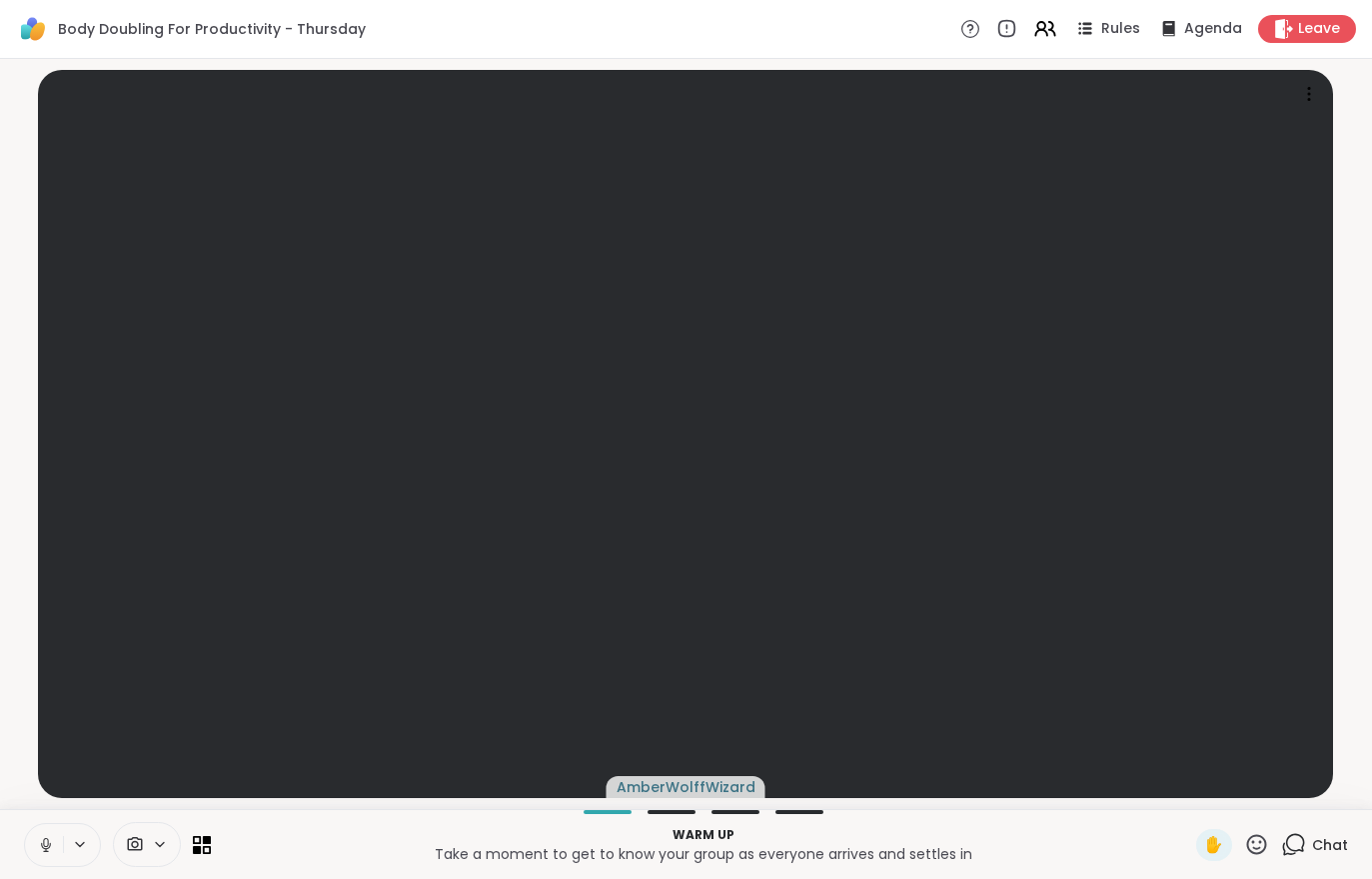 click on "Warm up Take a moment to get to know your group as everyone arrives and settles in ✋ Chat" at bounding box center (686, 844) 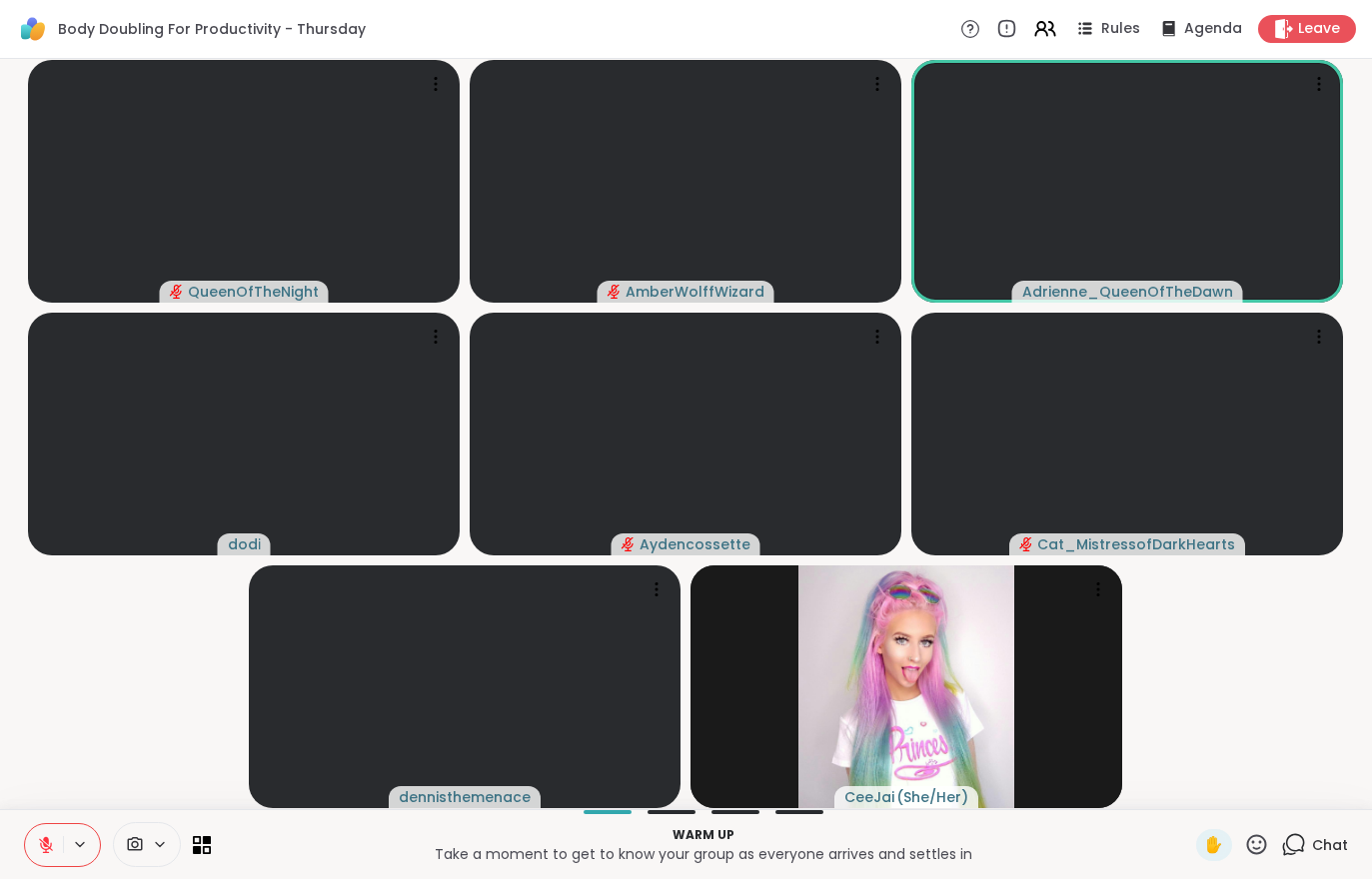 click on "Chat" at bounding box center [1330, 845] 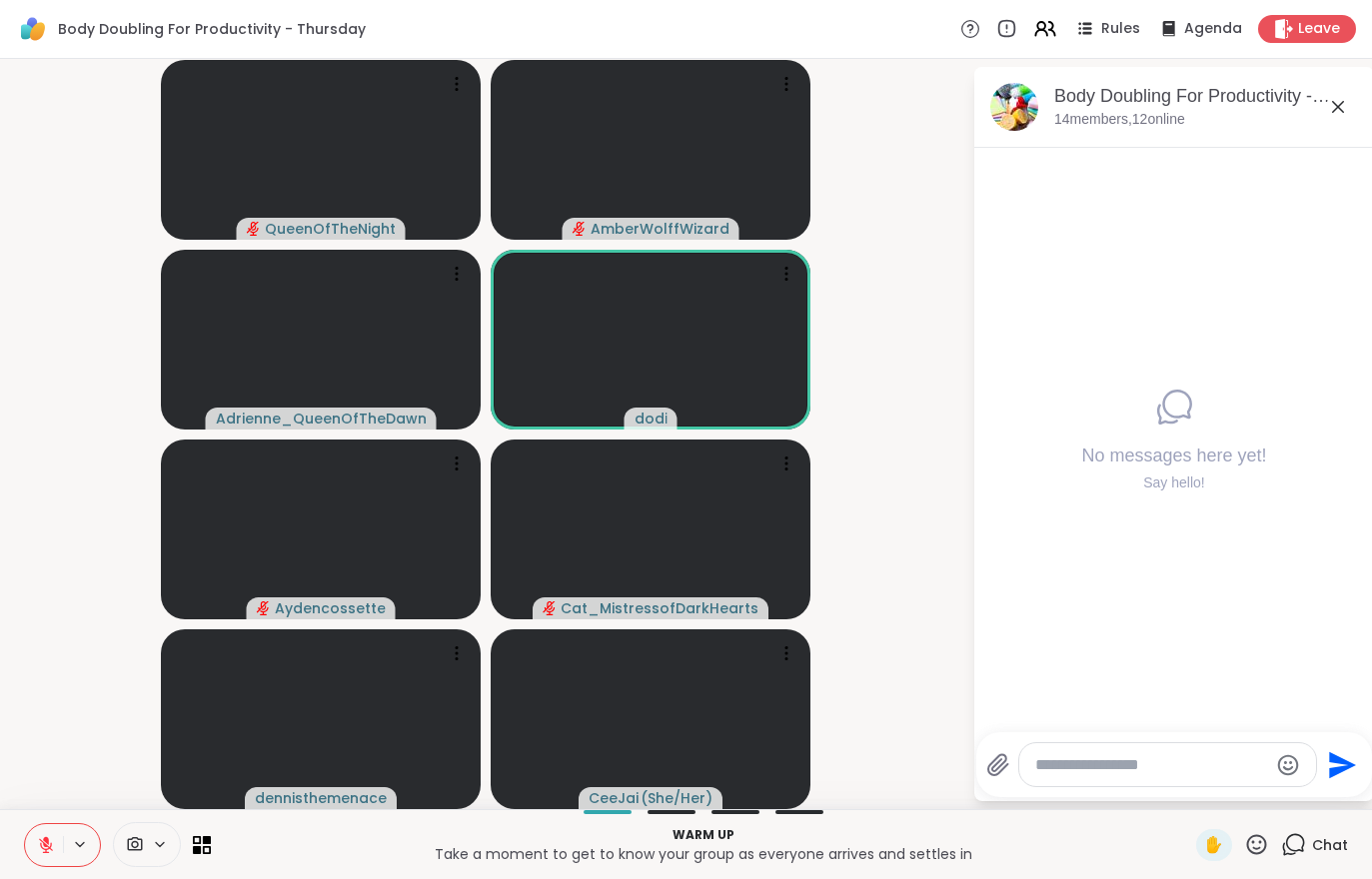 click at bounding box center [1151, 765] 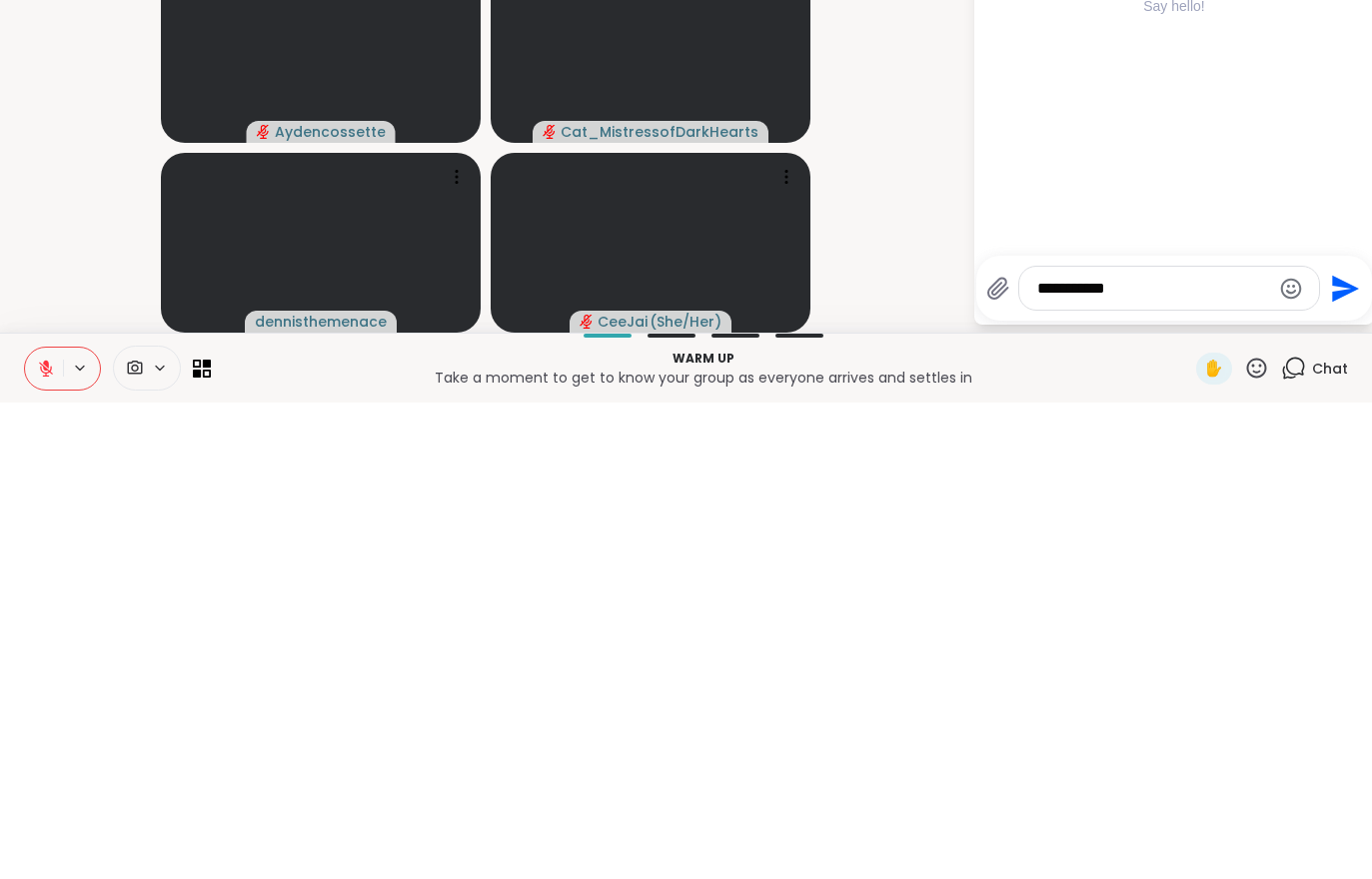 type on "**********" 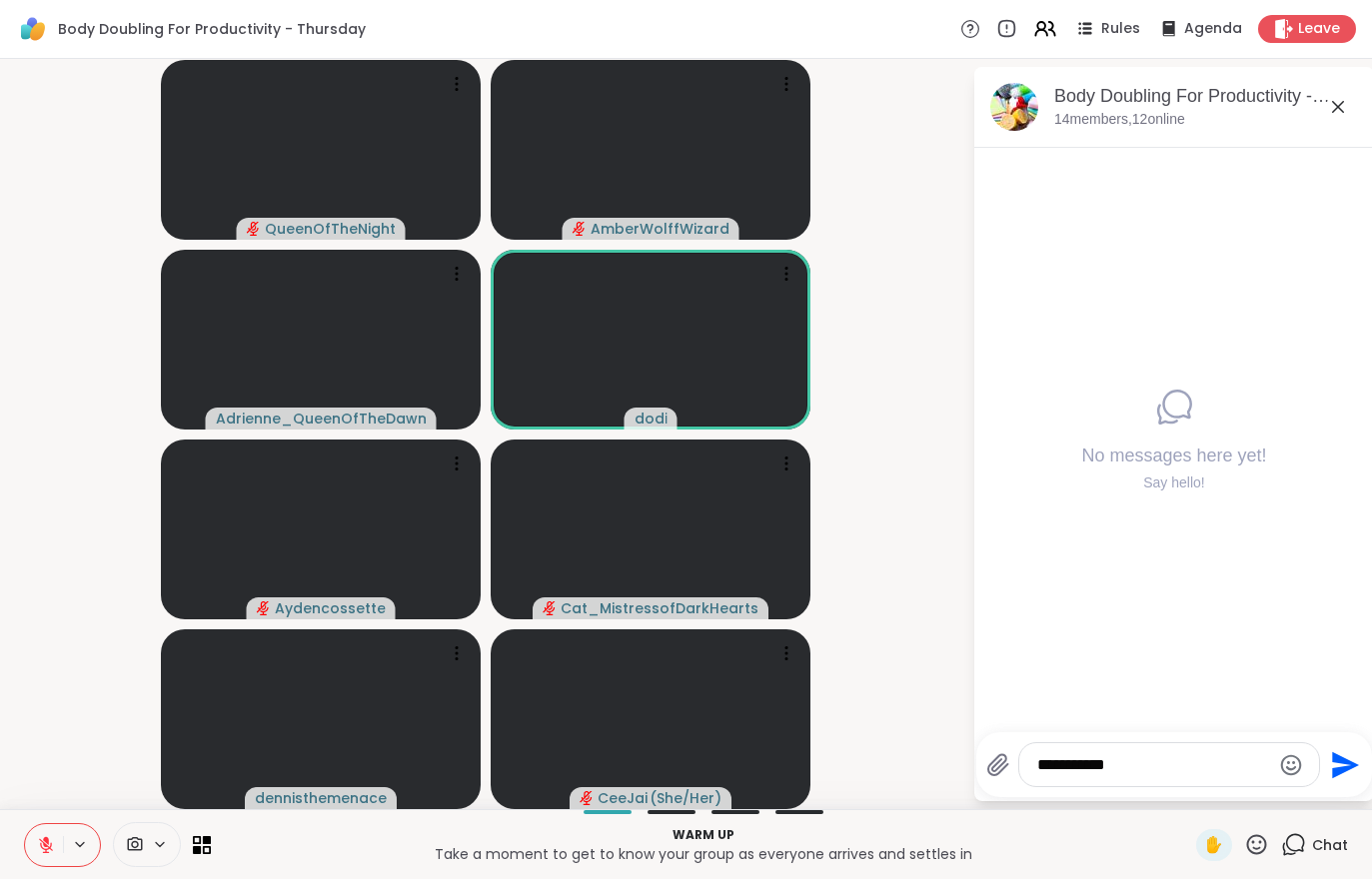 click on "Warm up Take a moment to get to know your group as everyone arrives and settles in ✋ Chat" at bounding box center (686, 844) 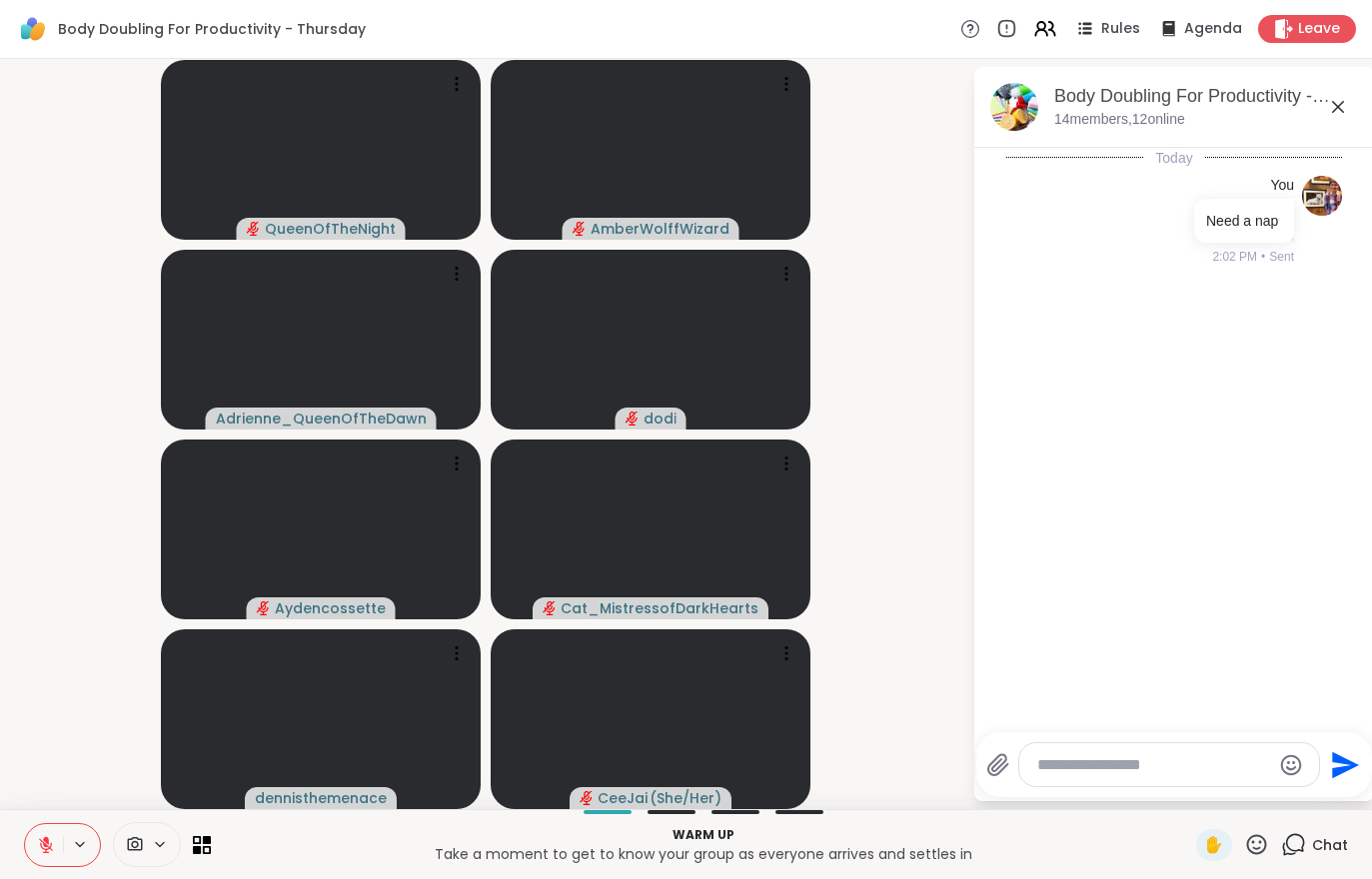 click on "Leave" at bounding box center [1319, 29] 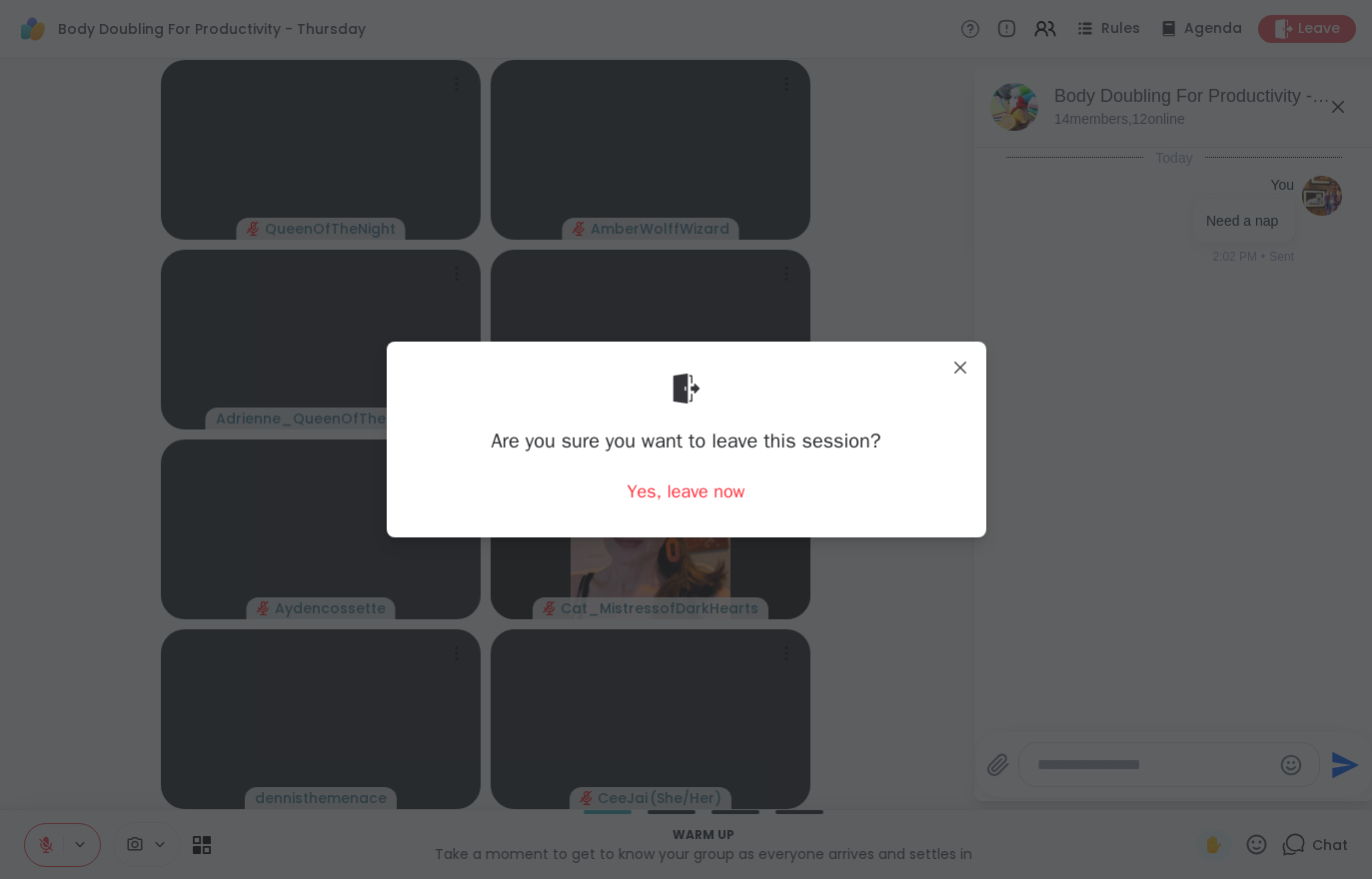 click on "Yes, leave now" at bounding box center (686, 491) 